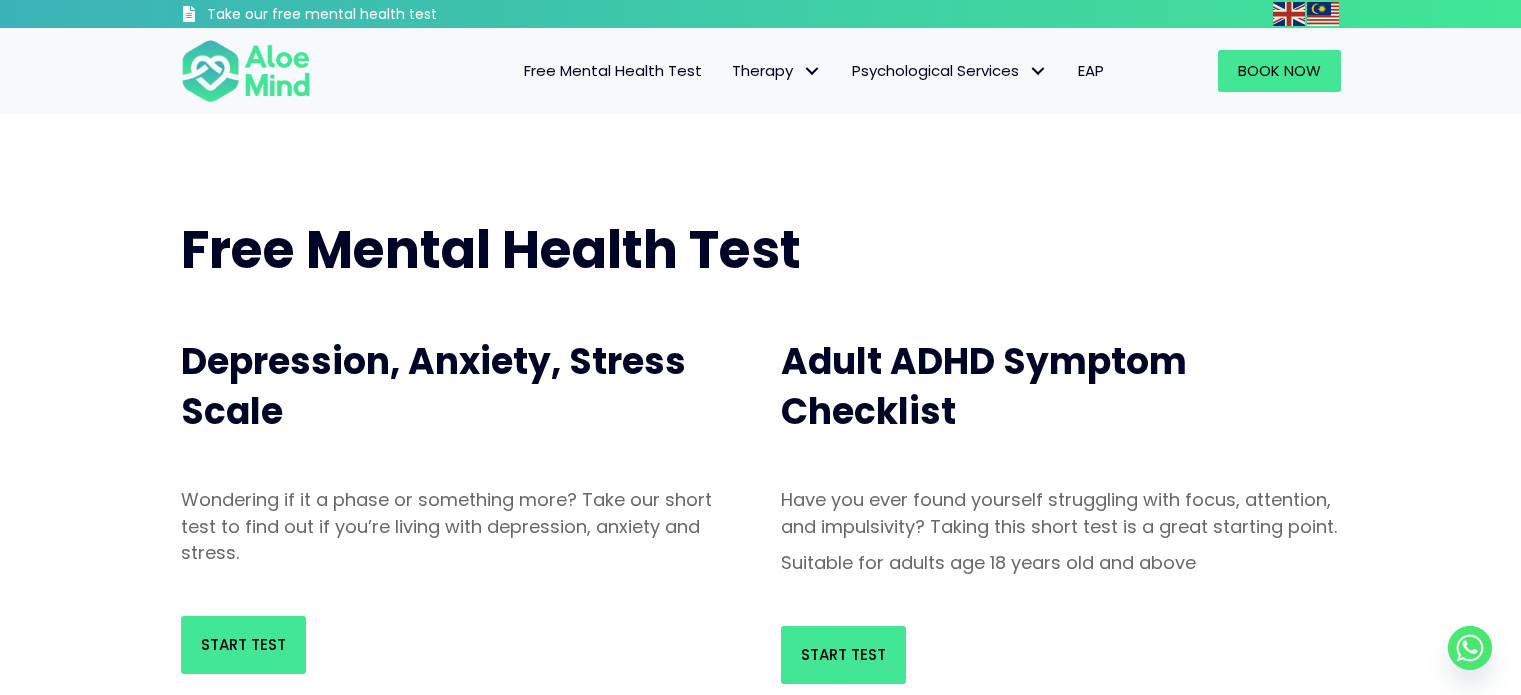 scroll, scrollTop: 0, scrollLeft: 0, axis: both 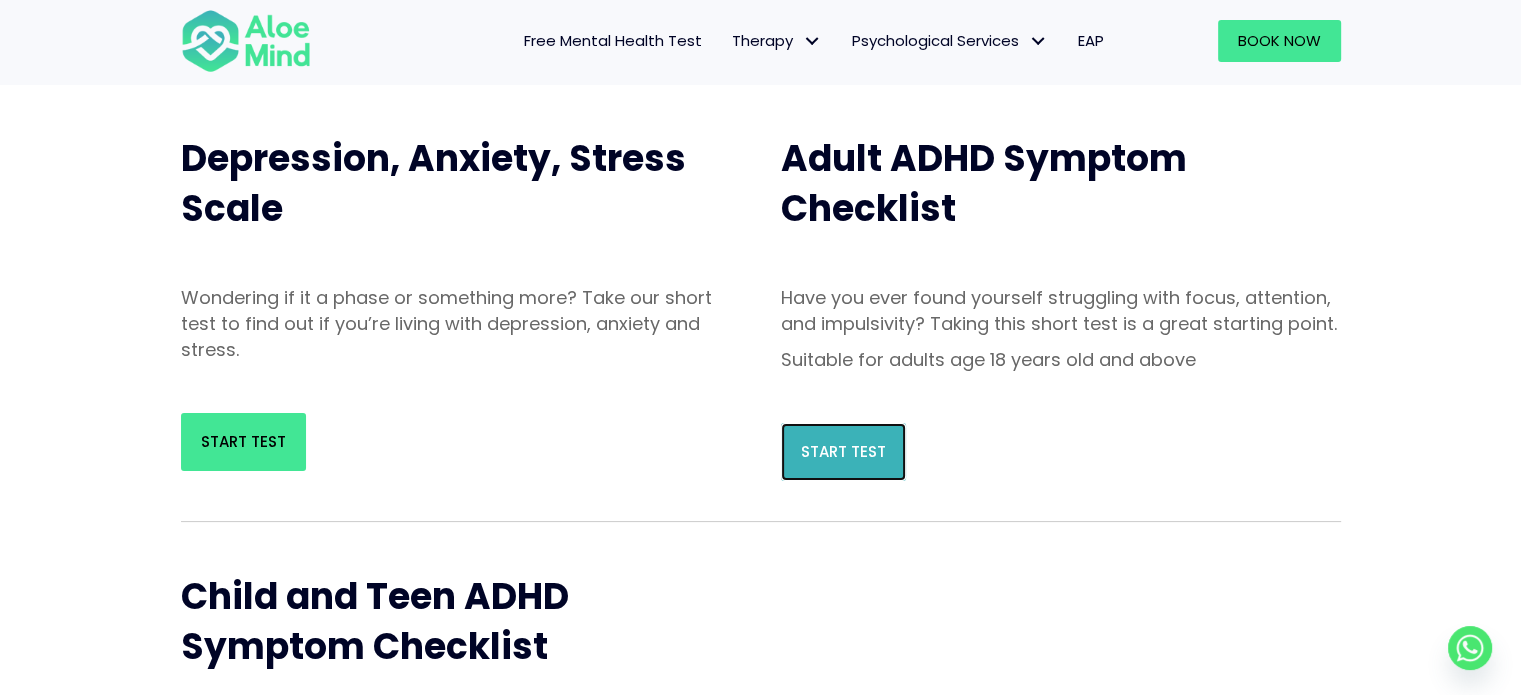 click on "Start Test" at bounding box center [843, 451] 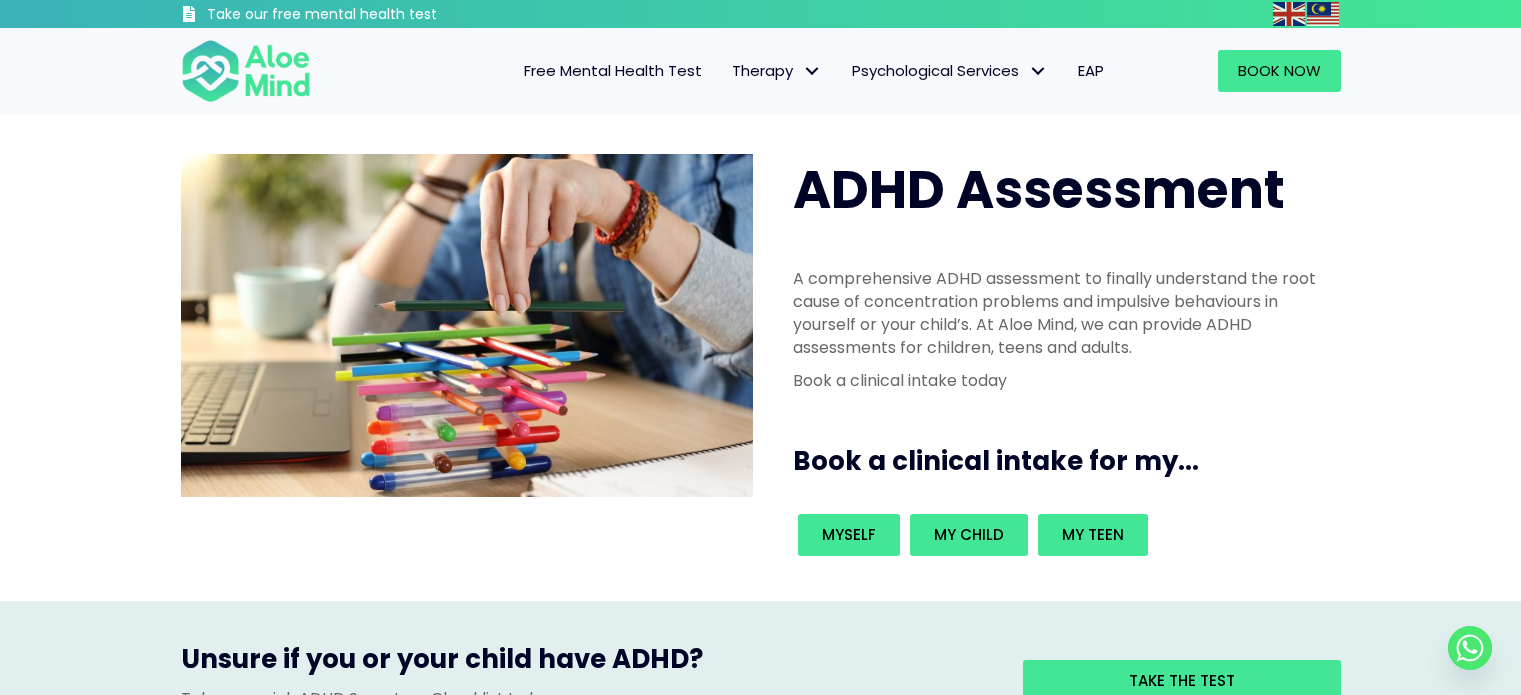 scroll, scrollTop: 0, scrollLeft: 0, axis: both 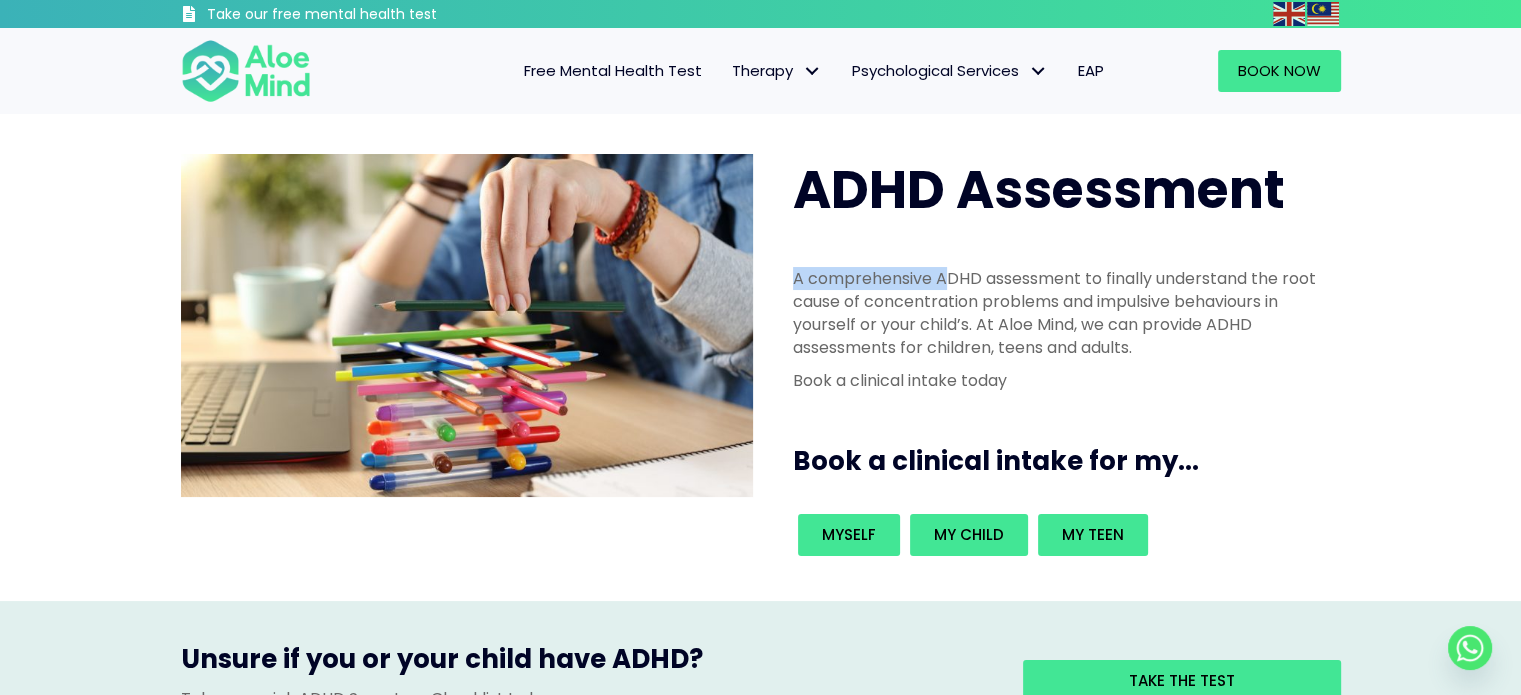 drag, startPoint x: 791, startPoint y: 279, endPoint x: 924, endPoint y: 276, distance: 133.03383 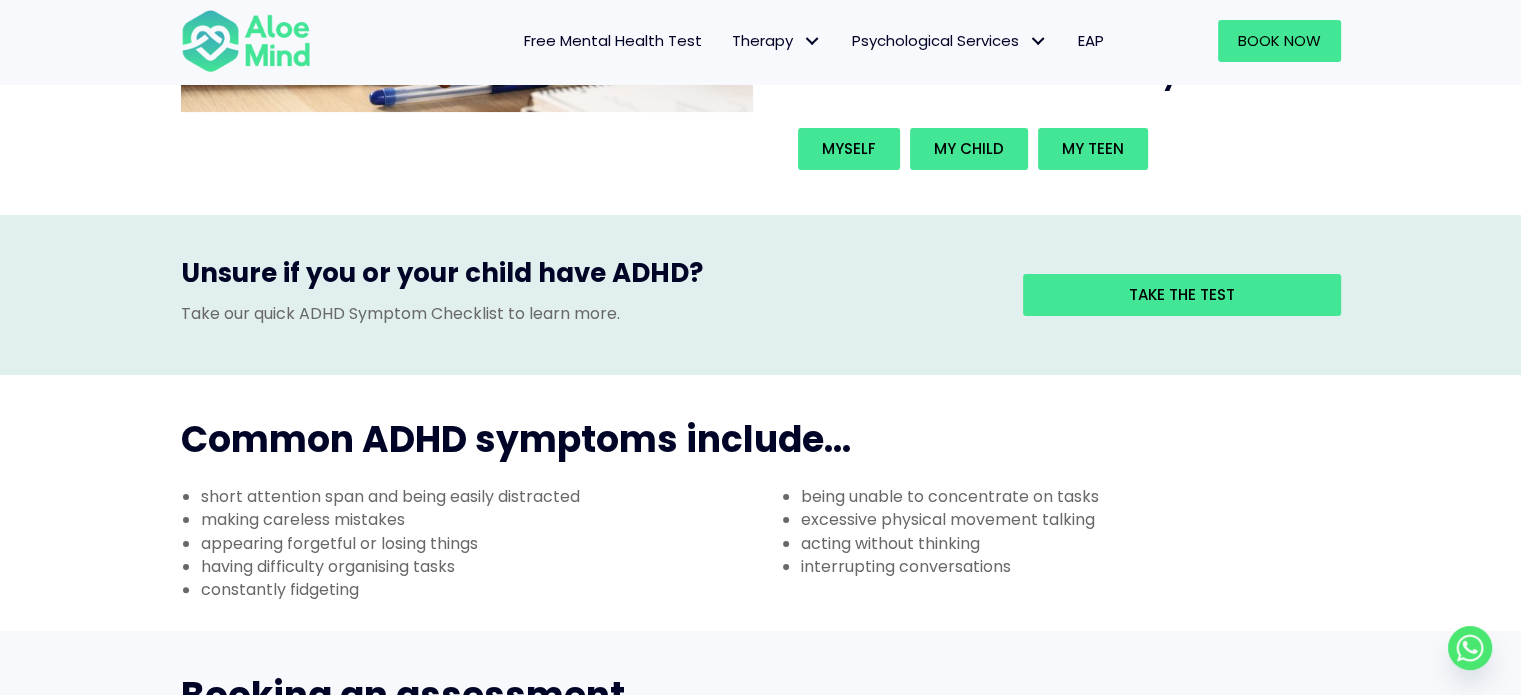 scroll, scrollTop: 0, scrollLeft: 0, axis: both 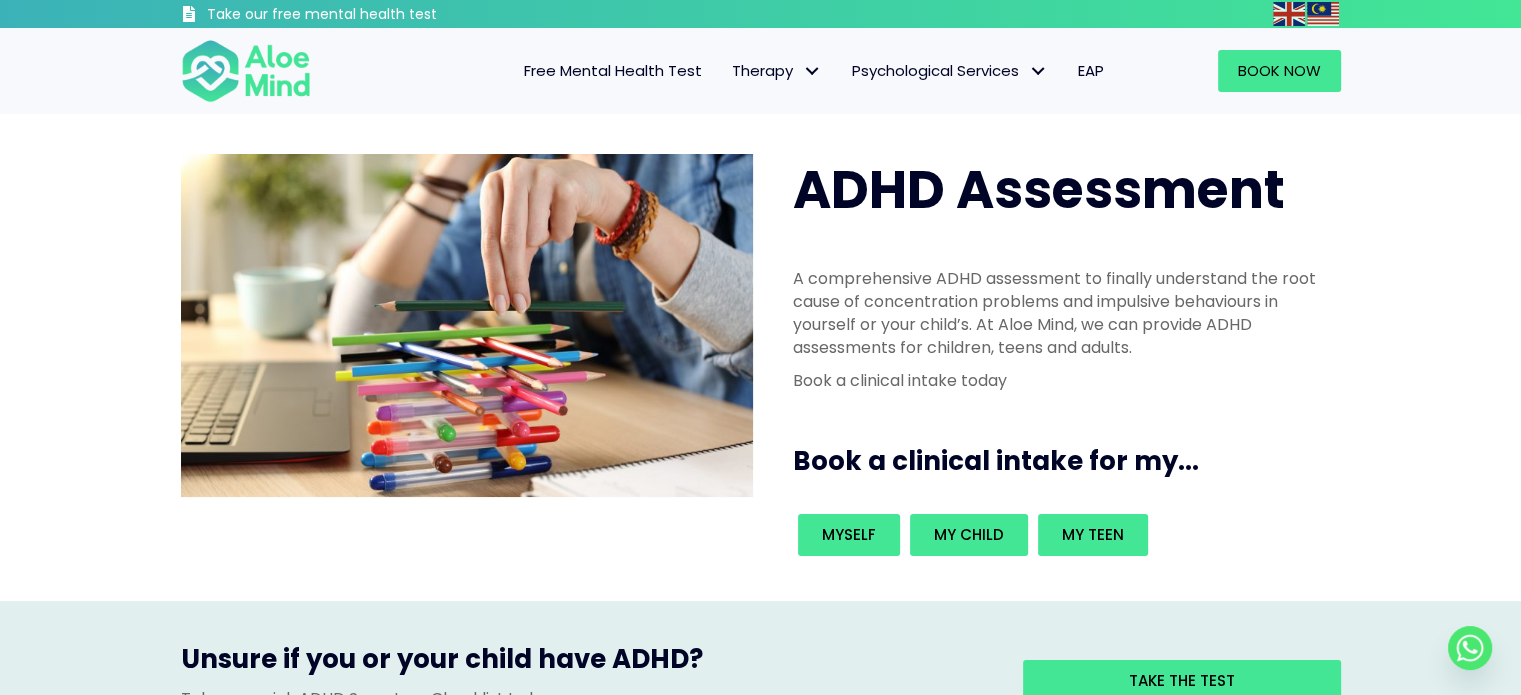 drag, startPoint x: 881, startPoint y: 315, endPoint x: 867, endPoint y: 338, distance: 26.925823 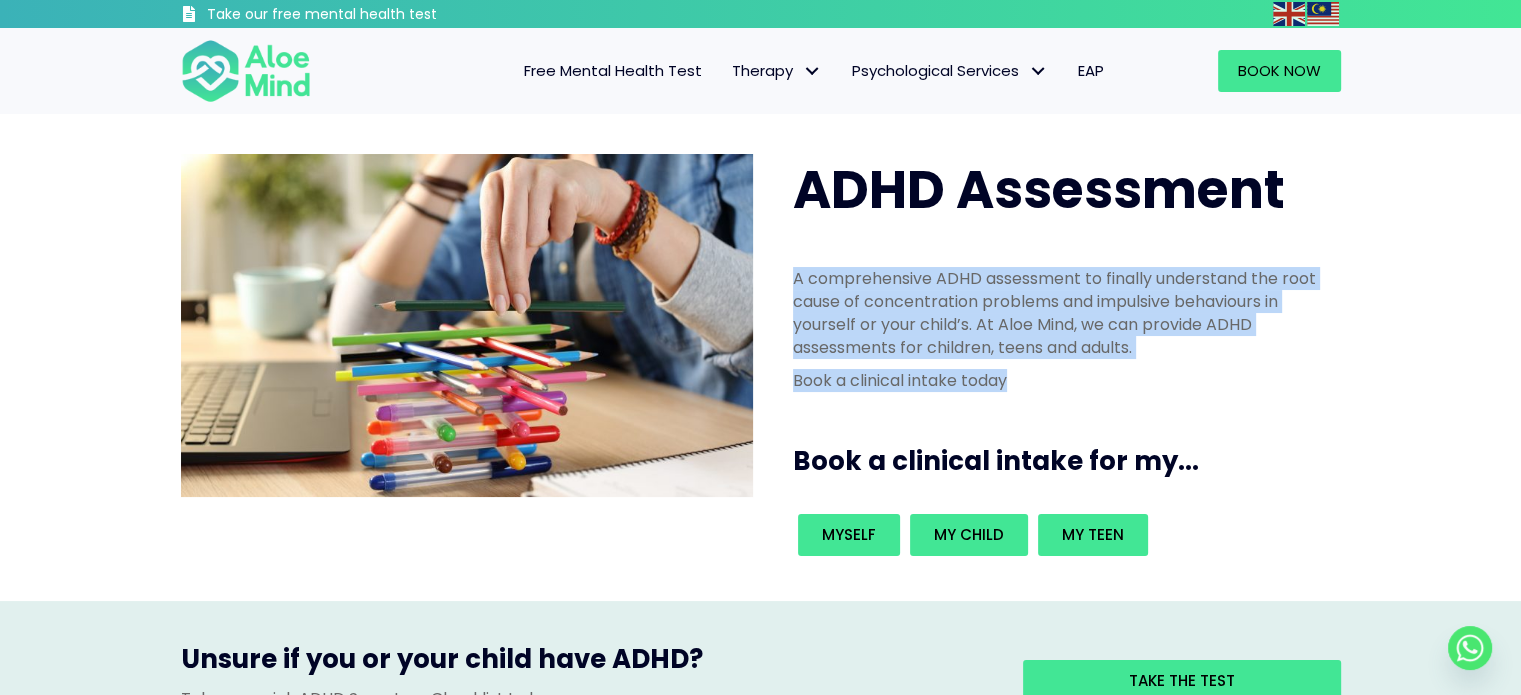 drag, startPoint x: 796, startPoint y: 272, endPoint x: 1064, endPoint y: 391, distance: 293.232 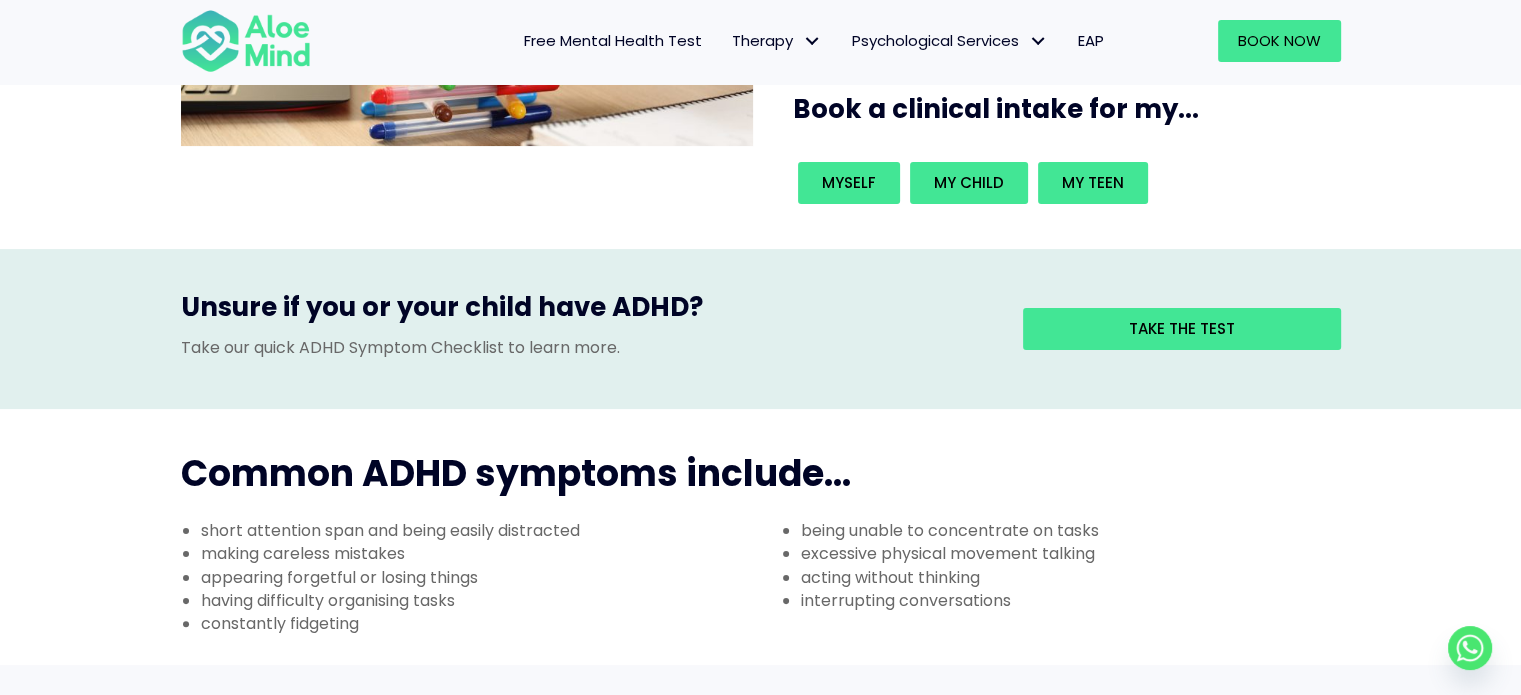 scroll, scrollTop: 500, scrollLeft: 0, axis: vertical 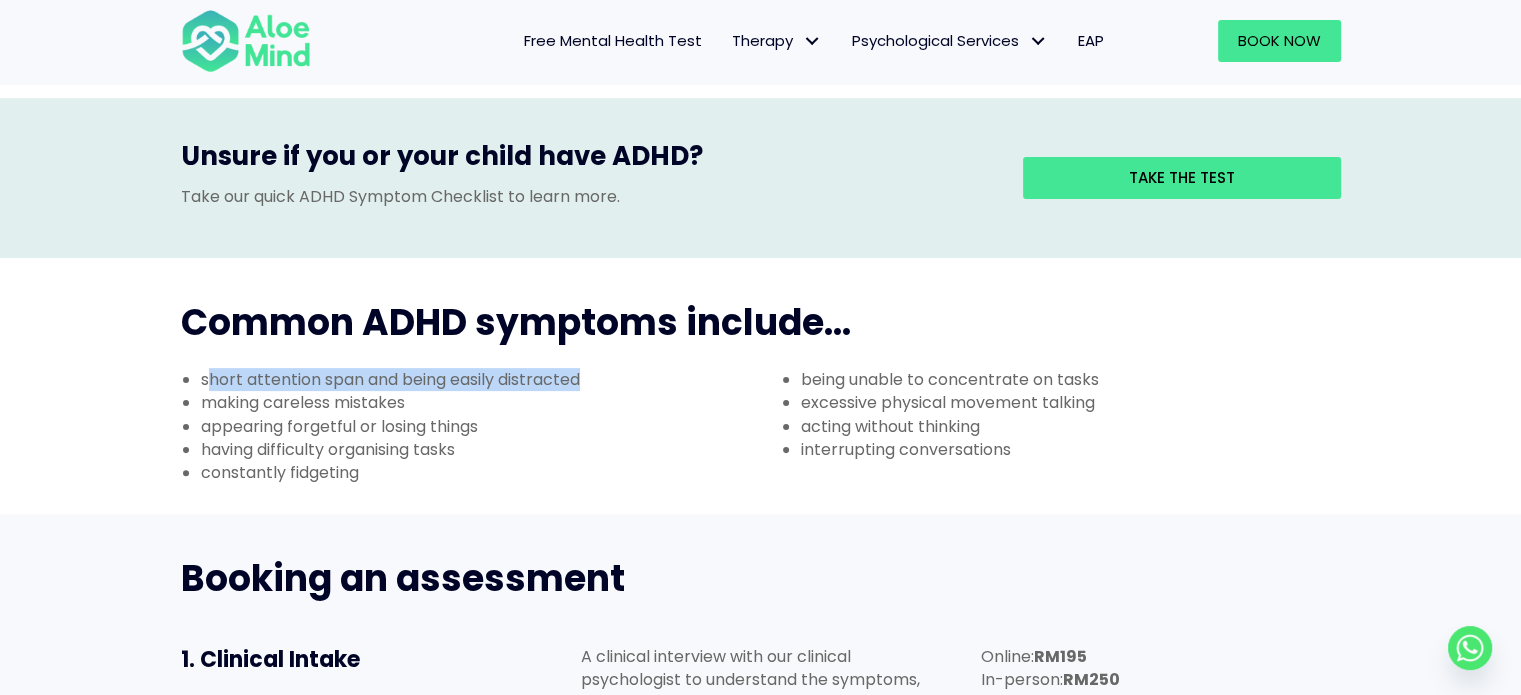 drag, startPoint x: 224, startPoint y: 385, endPoint x: 594, endPoint y: 379, distance: 370.04865 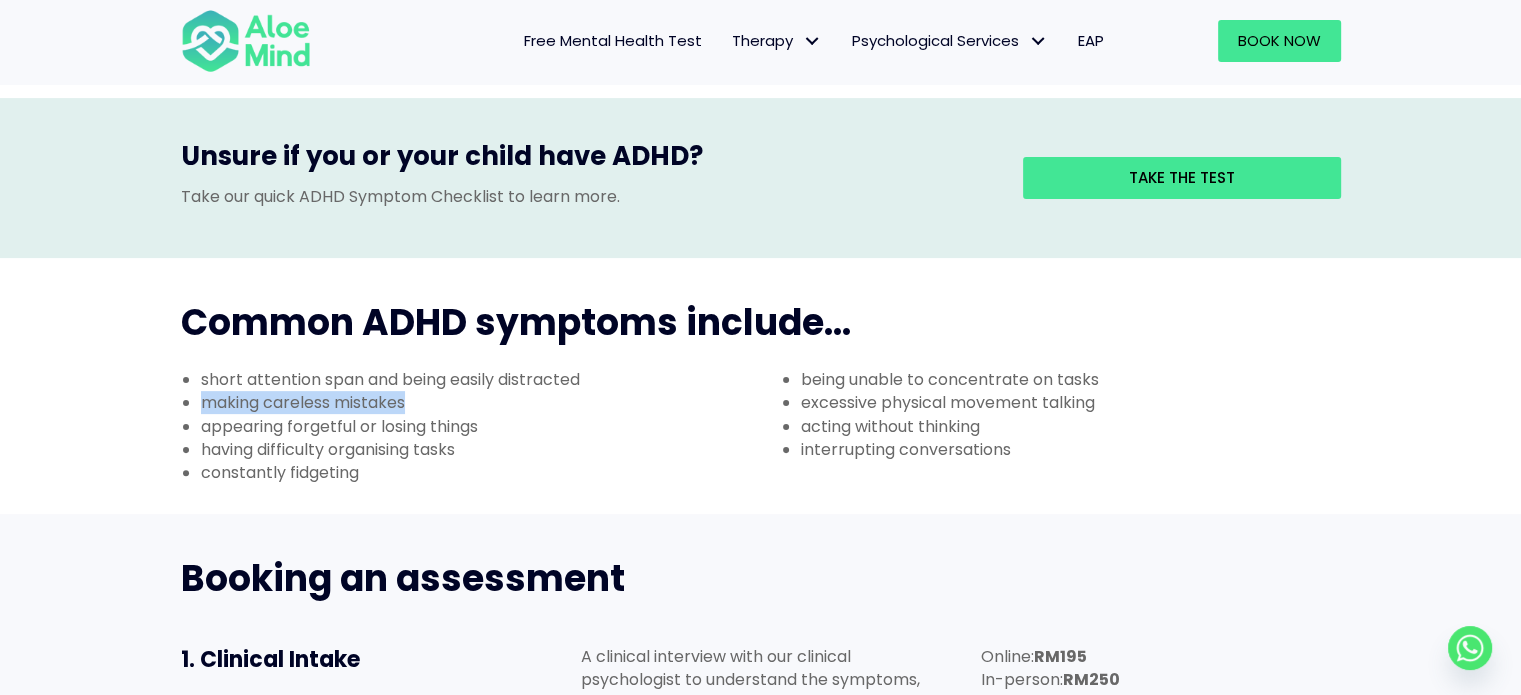 drag, startPoint x: 204, startPoint y: 405, endPoint x: 440, endPoint y: 401, distance: 236.03389 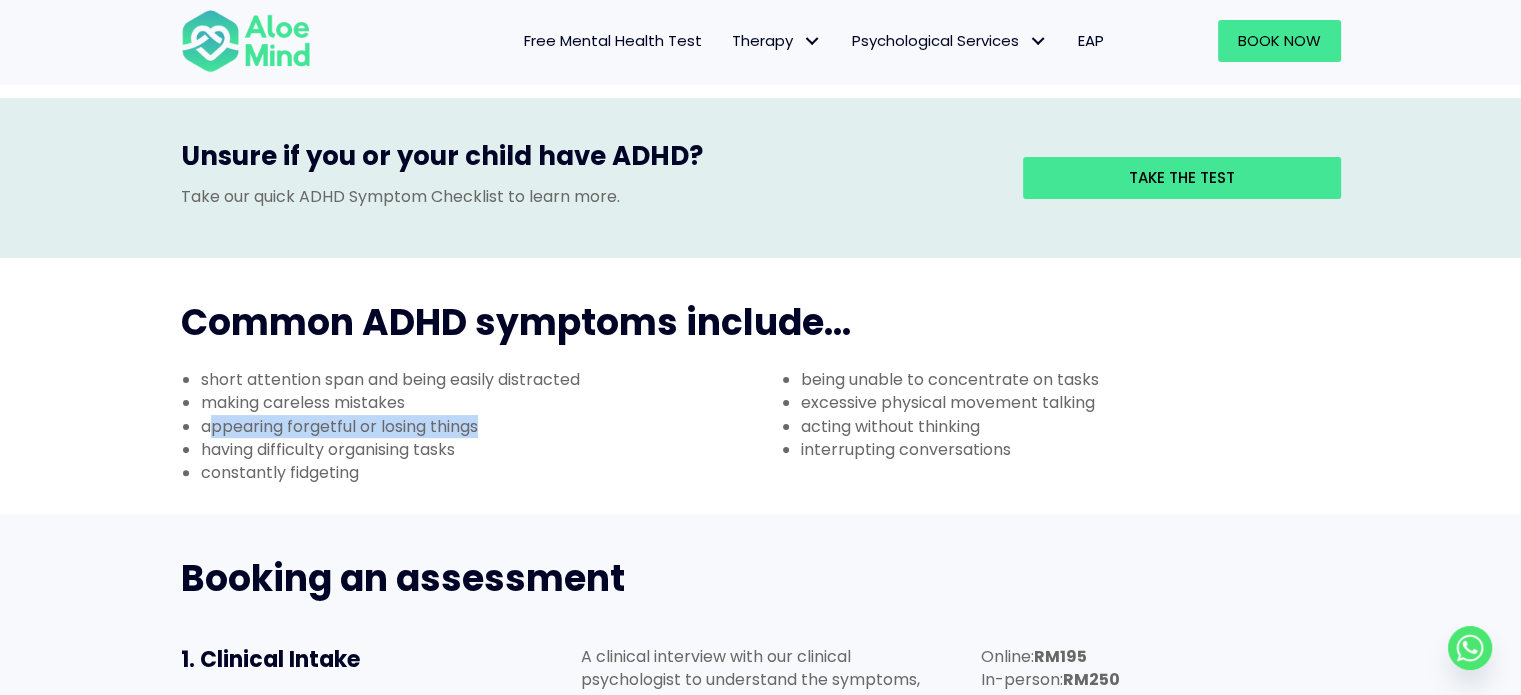 drag, startPoint x: 211, startPoint y: 426, endPoint x: 495, endPoint y: 421, distance: 284.044 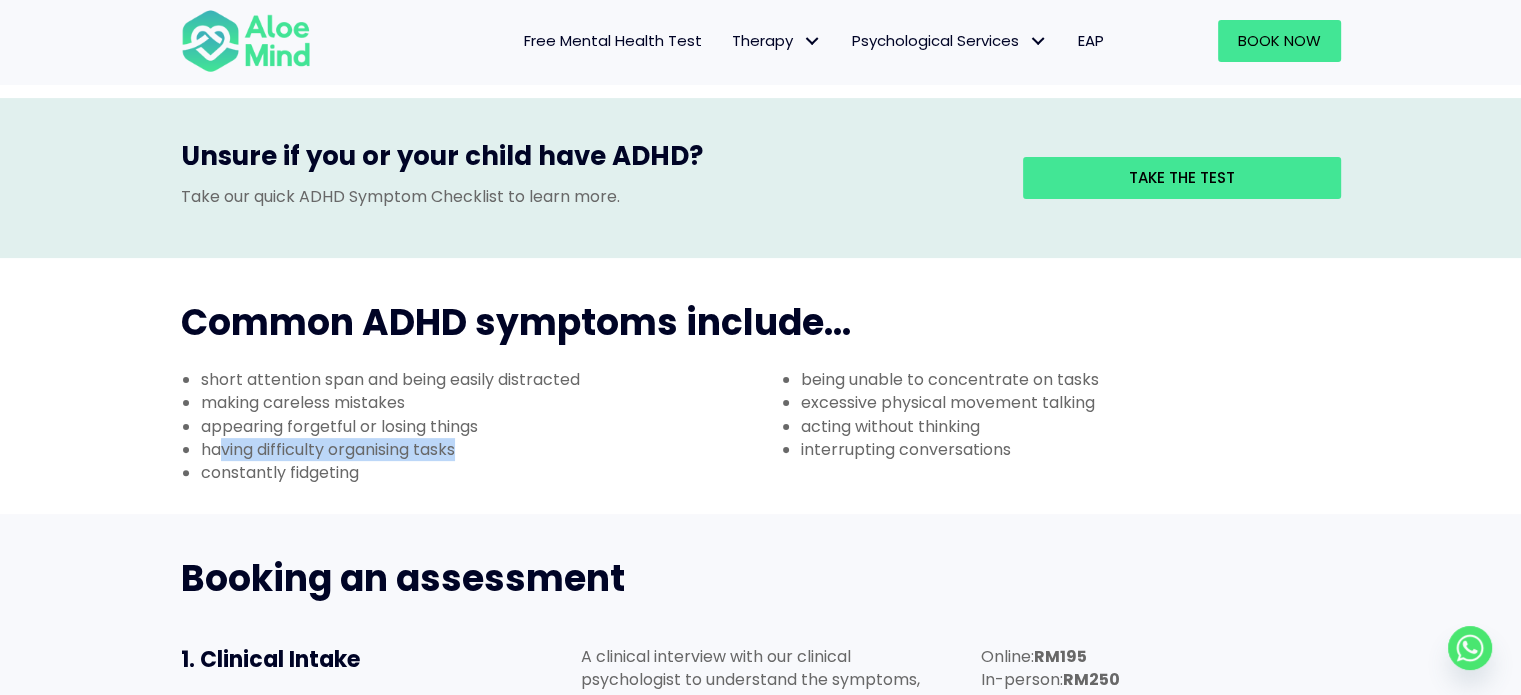 drag, startPoint x: 216, startPoint y: 447, endPoint x: 474, endPoint y: 443, distance: 258.031 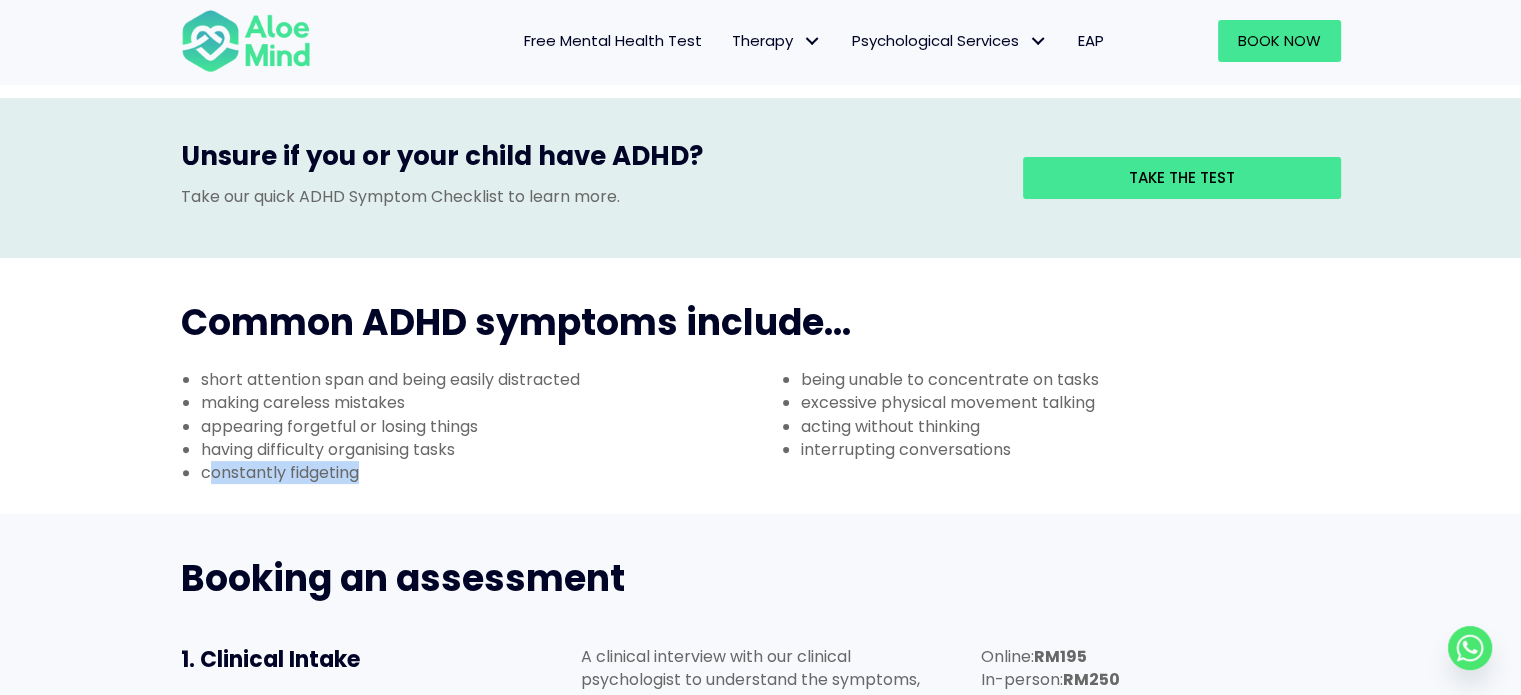 drag, startPoint x: 212, startPoint y: 463, endPoint x: 475, endPoint y: 451, distance: 263.27362 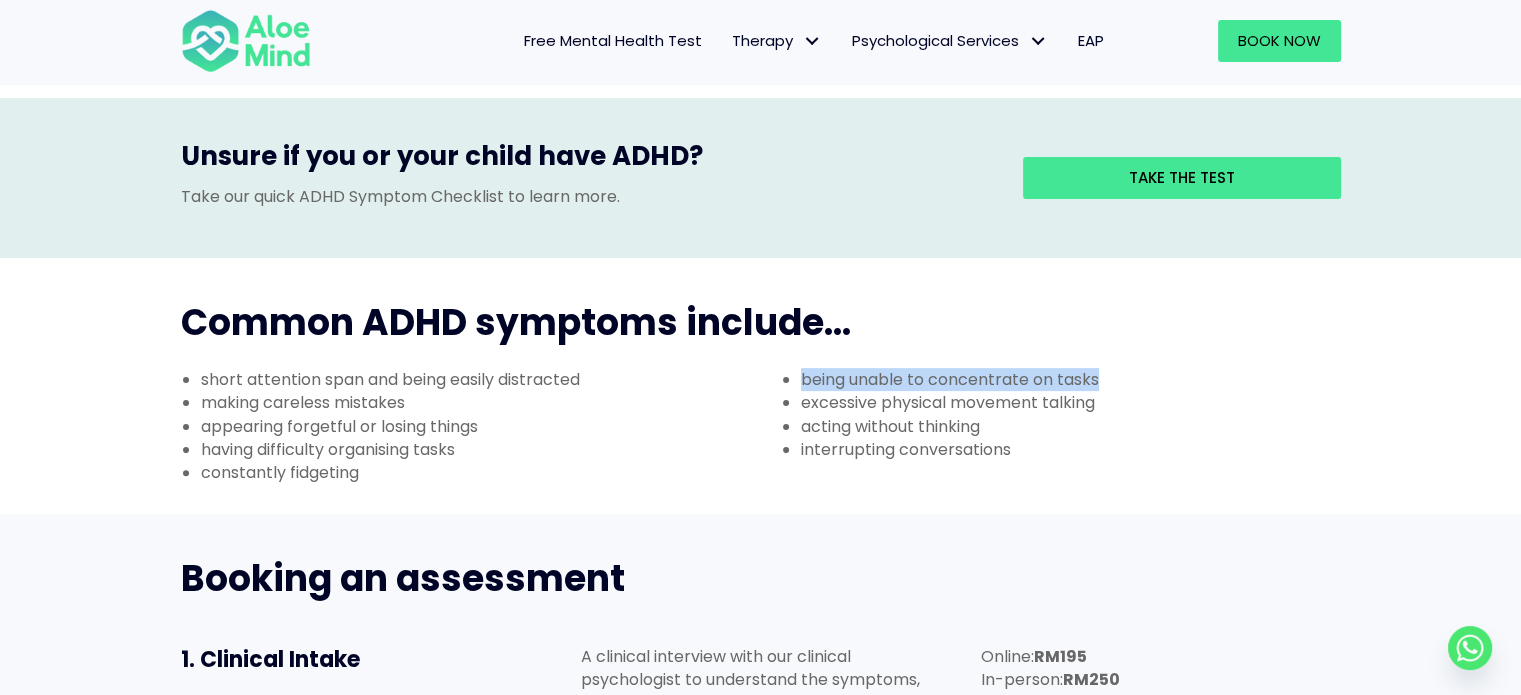 drag, startPoint x: 803, startPoint y: 375, endPoint x: 1116, endPoint y: 383, distance: 313.10223 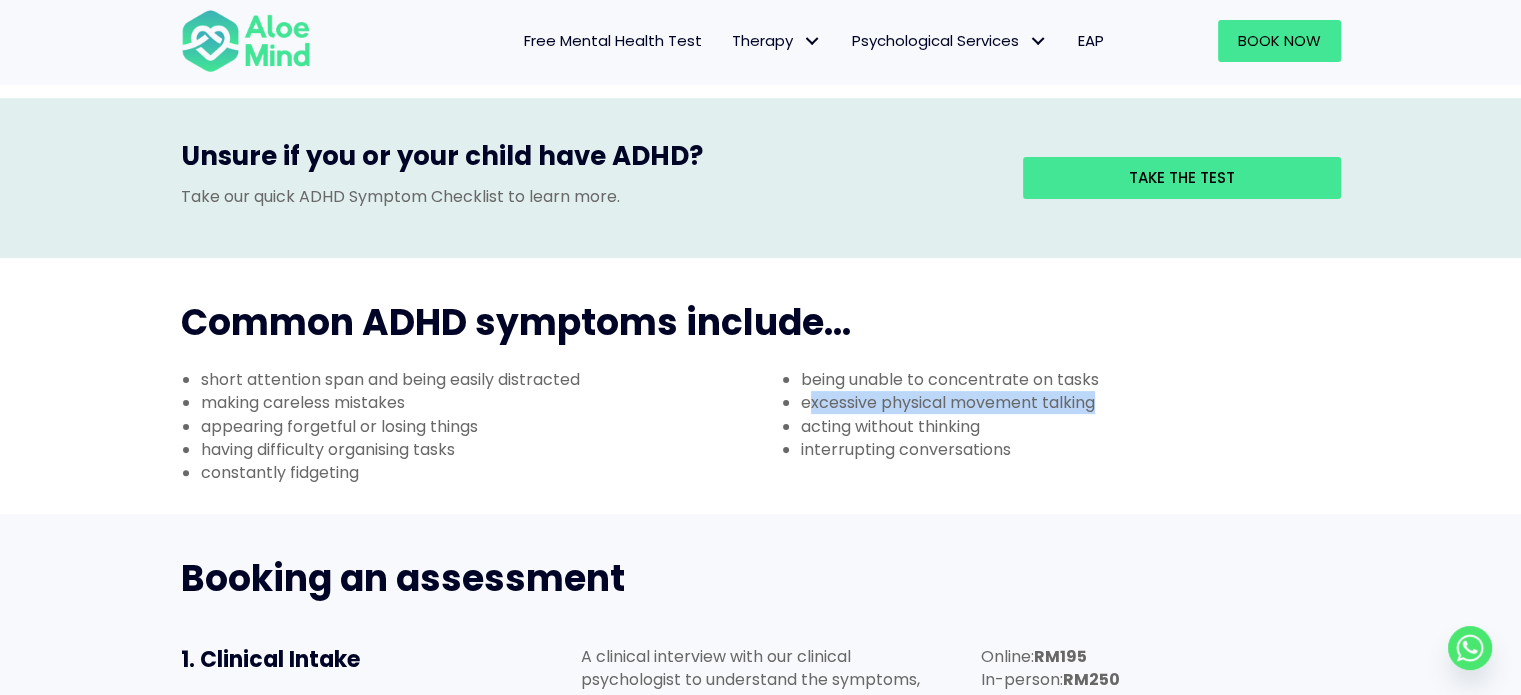 drag, startPoint x: 808, startPoint y: 401, endPoint x: 1056, endPoint y: 411, distance: 248.20154 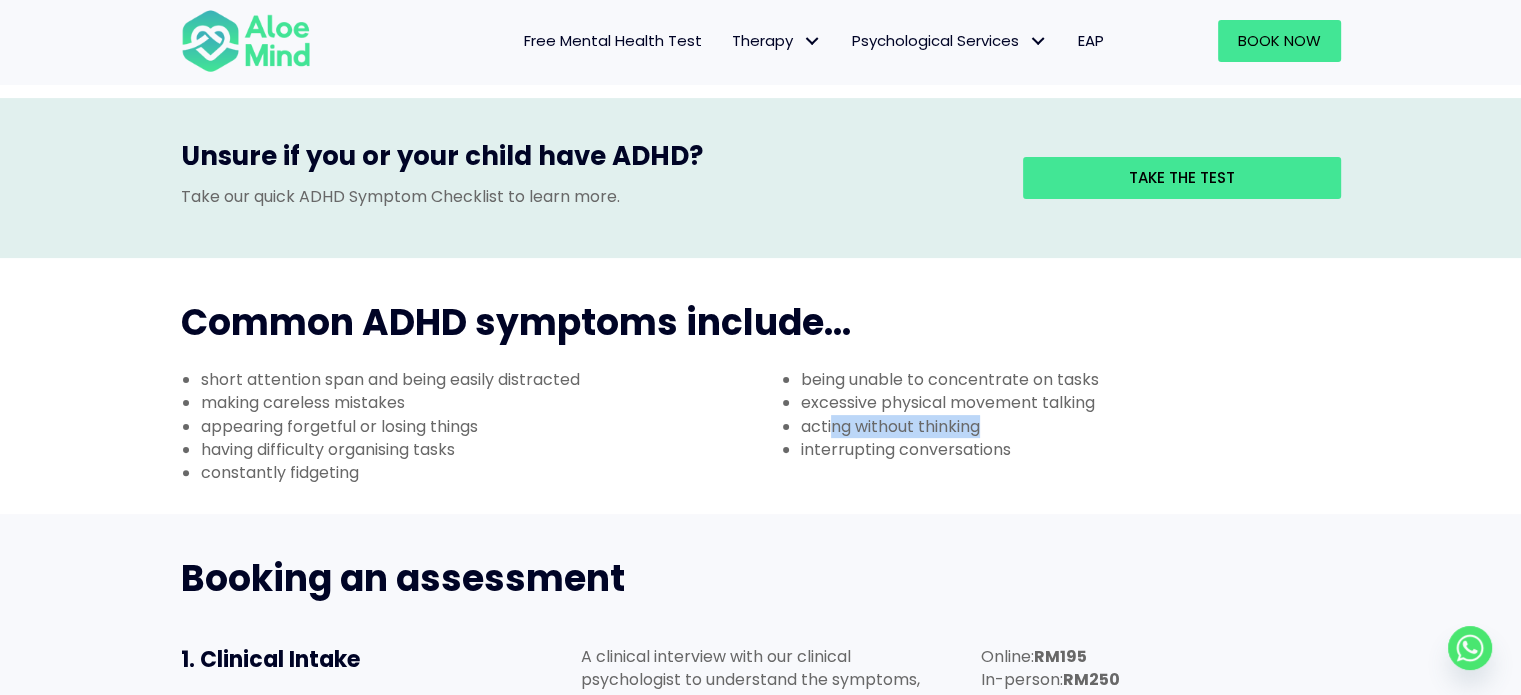 drag, startPoint x: 831, startPoint y: 427, endPoint x: 993, endPoint y: 427, distance: 162 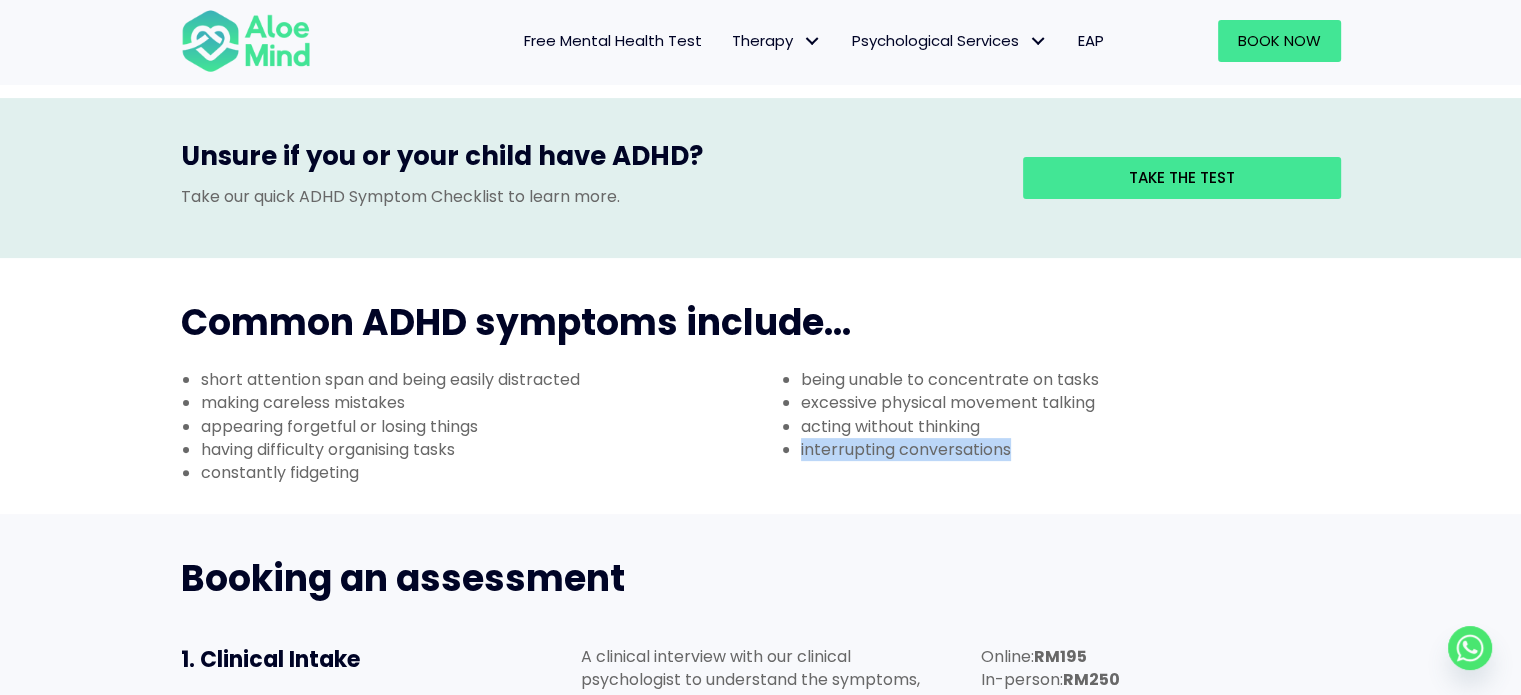 drag, startPoint x: 801, startPoint y: 450, endPoint x: 1072, endPoint y: 451, distance: 271.00183 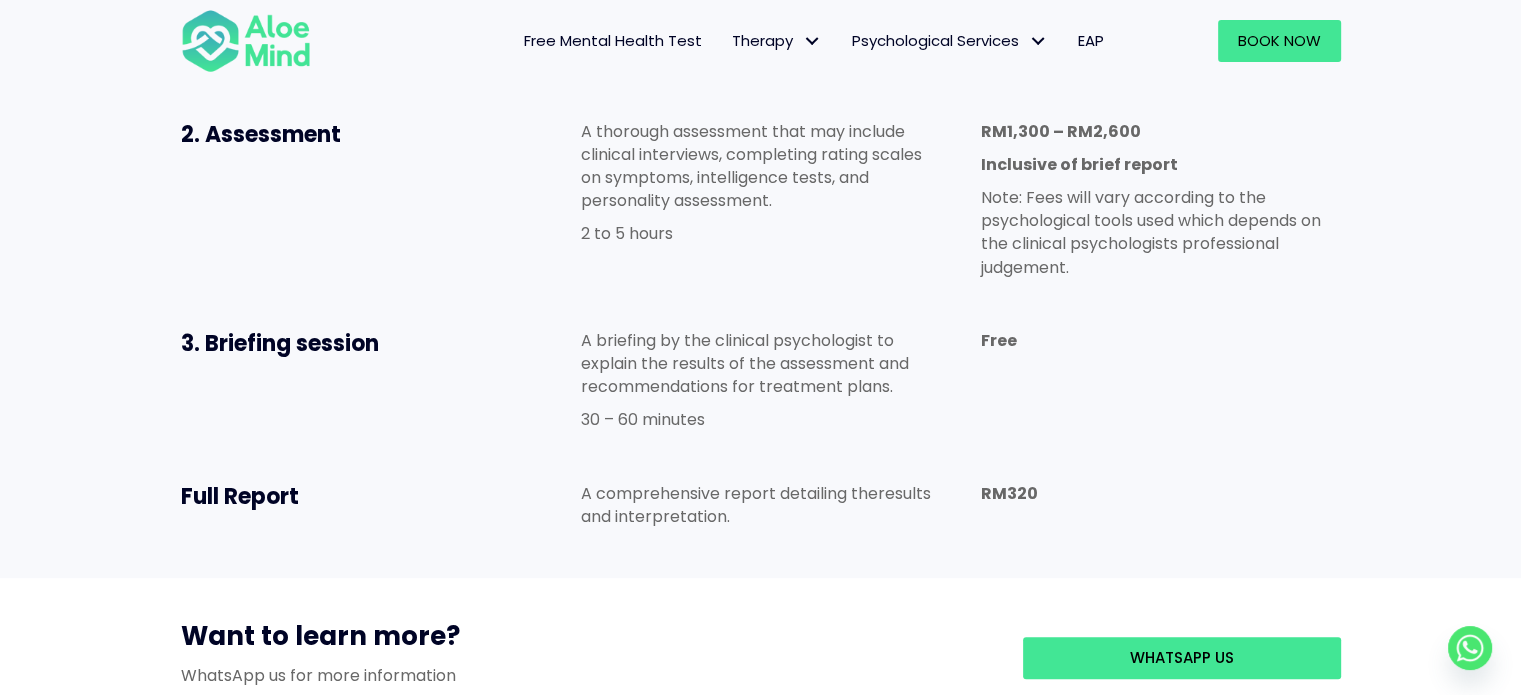 scroll, scrollTop: 1300, scrollLeft: 0, axis: vertical 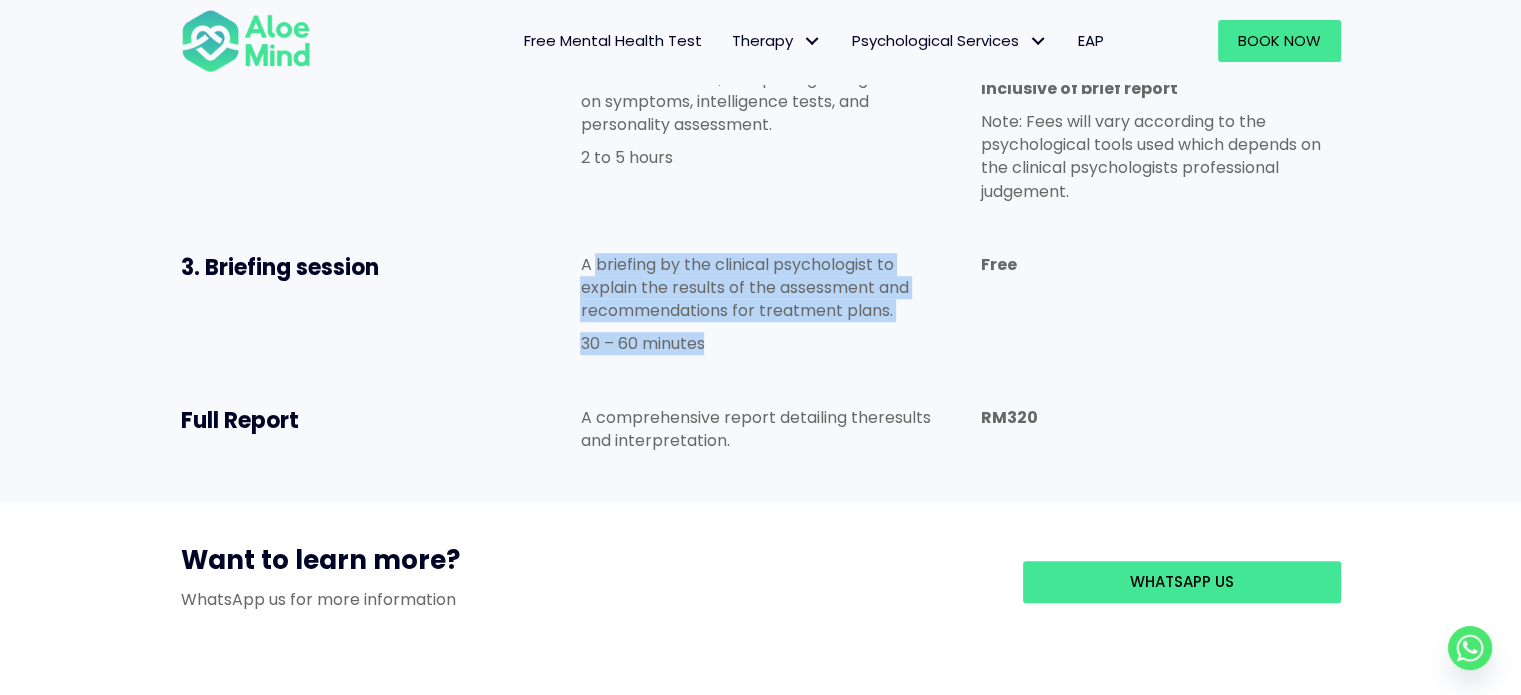 drag, startPoint x: 596, startPoint y: 267, endPoint x: 860, endPoint y: 351, distance: 277.0415 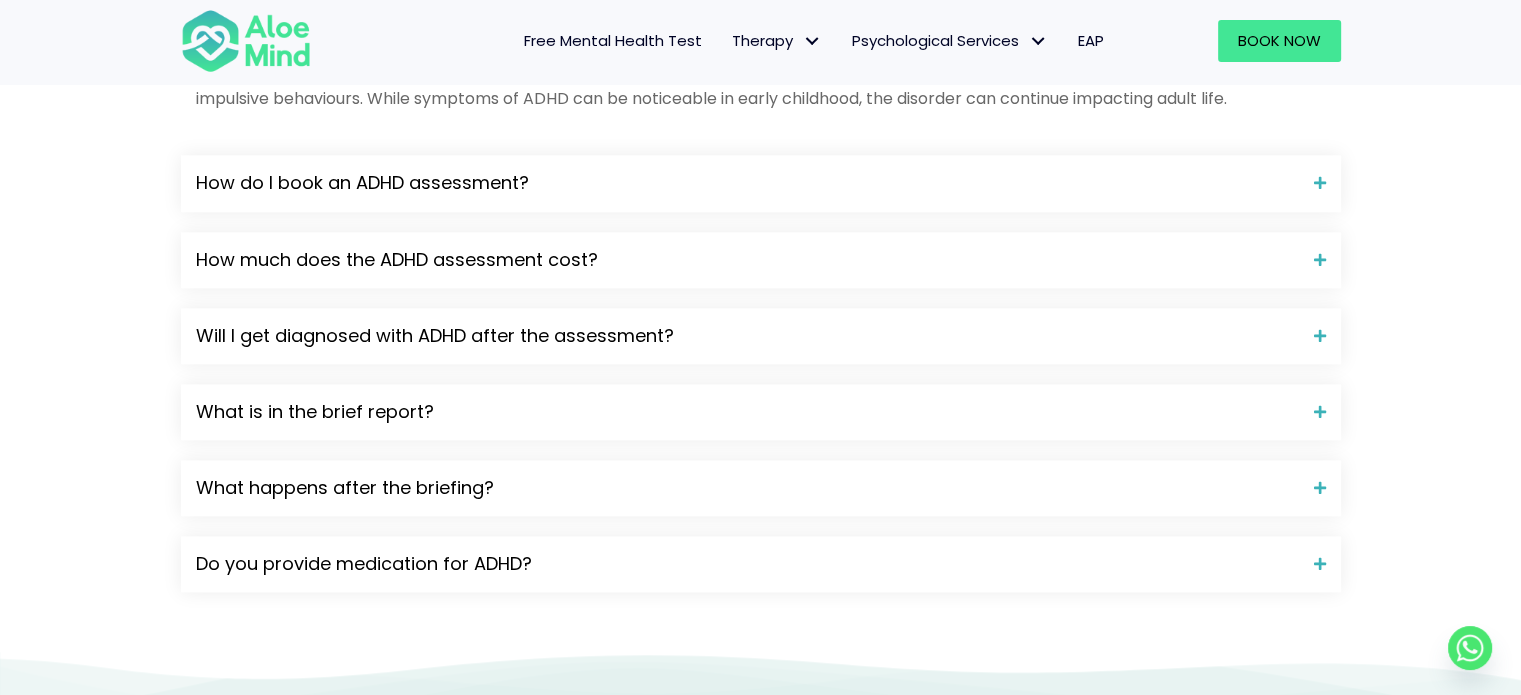scroll, scrollTop: 2100, scrollLeft: 0, axis: vertical 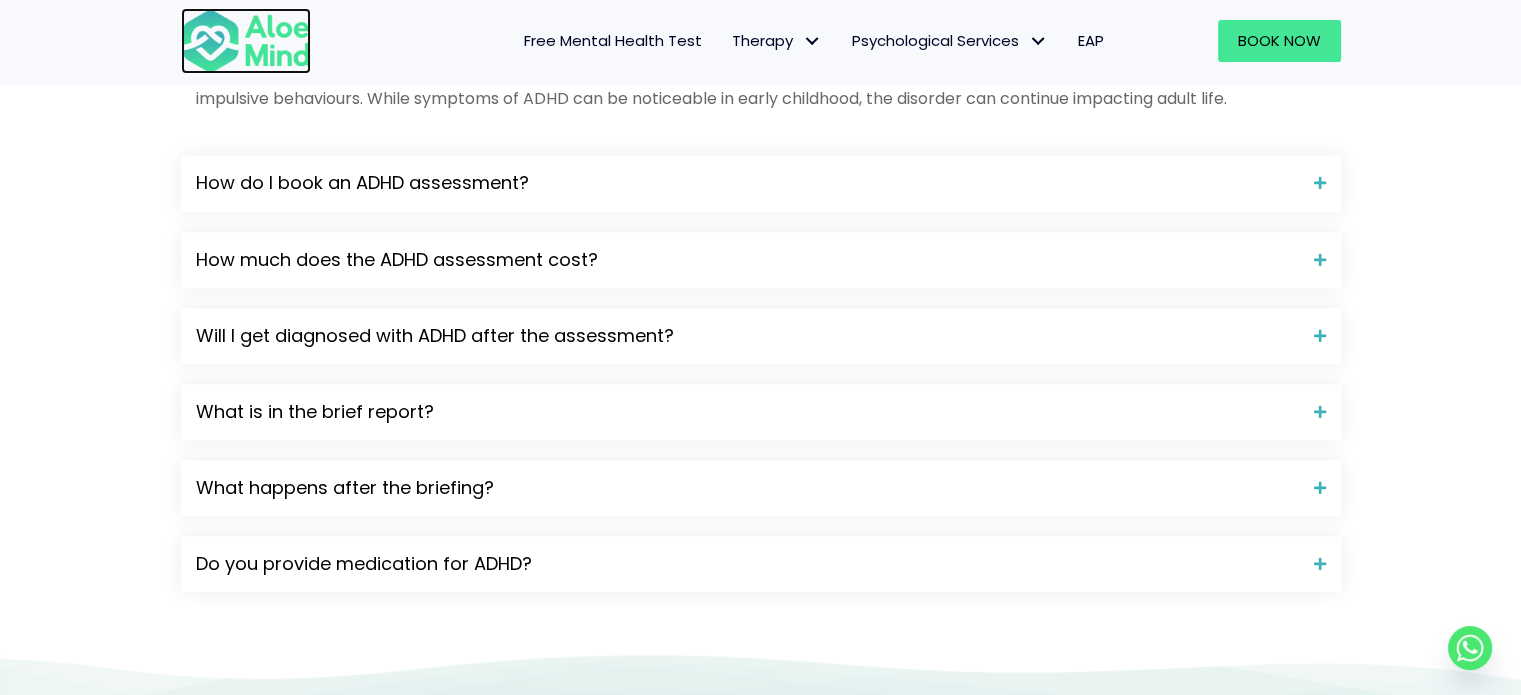 click at bounding box center (246, 41) 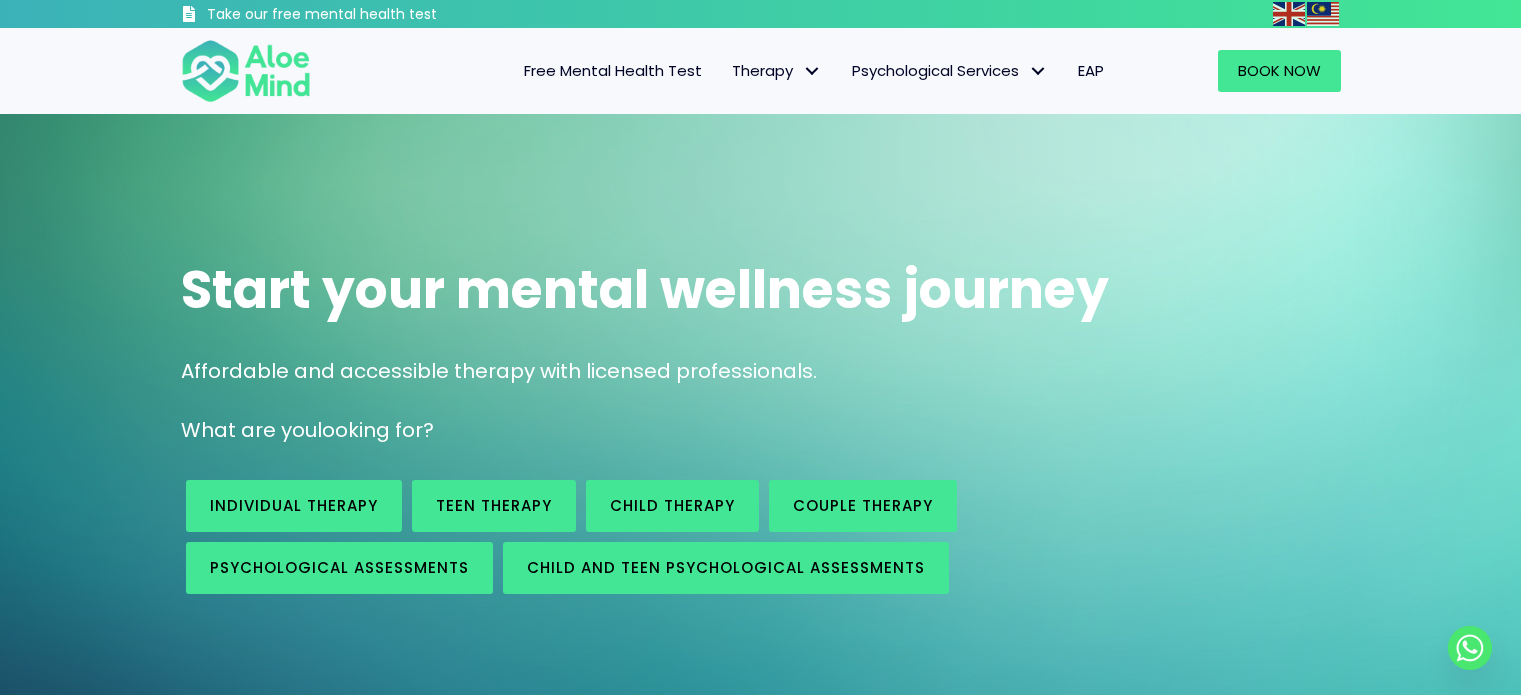 scroll, scrollTop: 0, scrollLeft: 0, axis: both 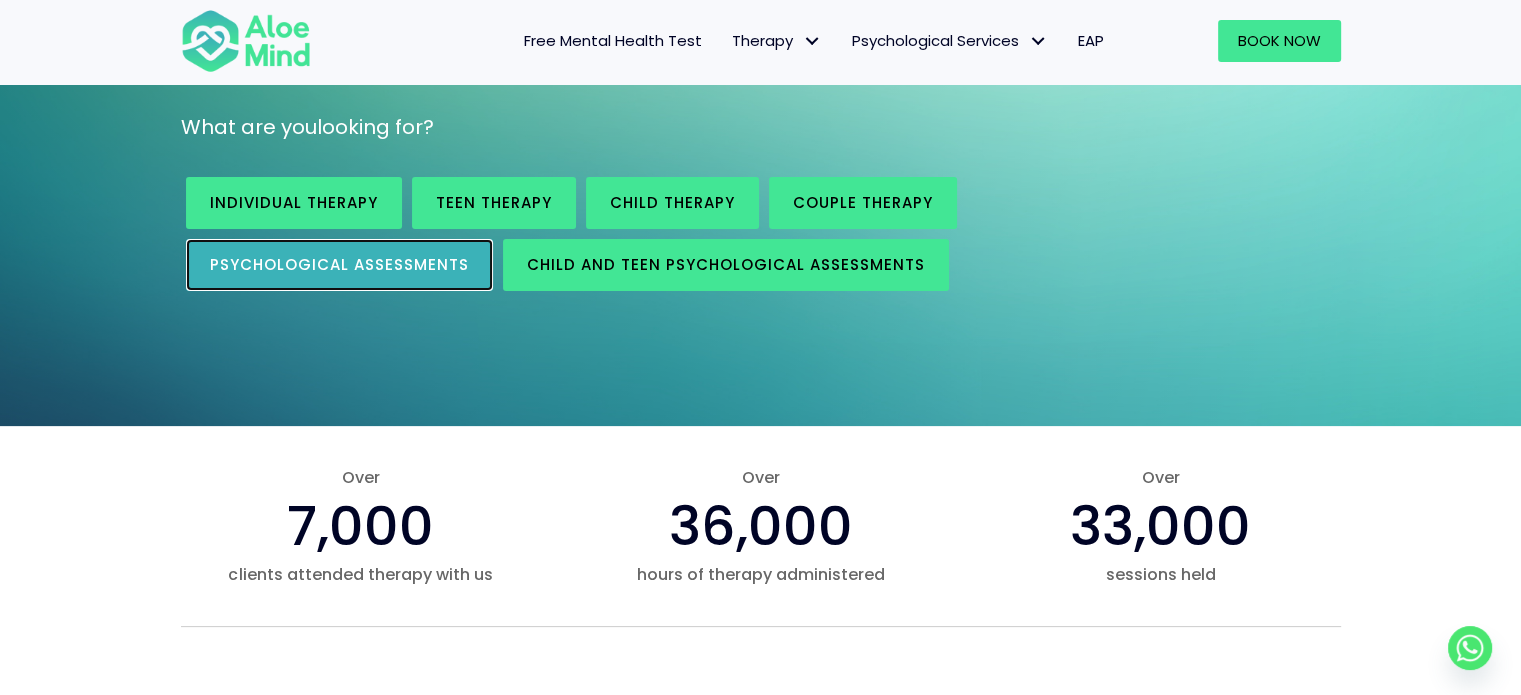 click on "Psychological assessments" at bounding box center [339, 264] 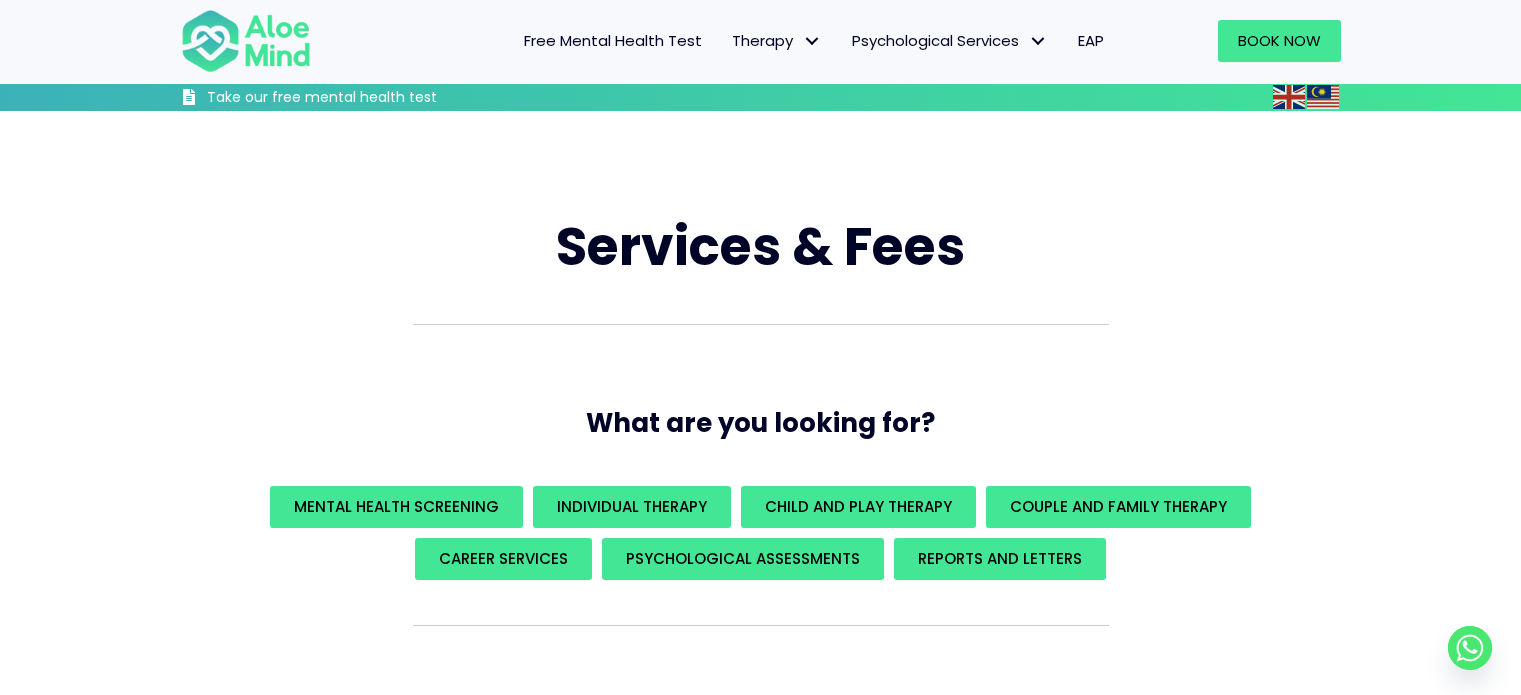 scroll, scrollTop: 1141, scrollLeft: 0, axis: vertical 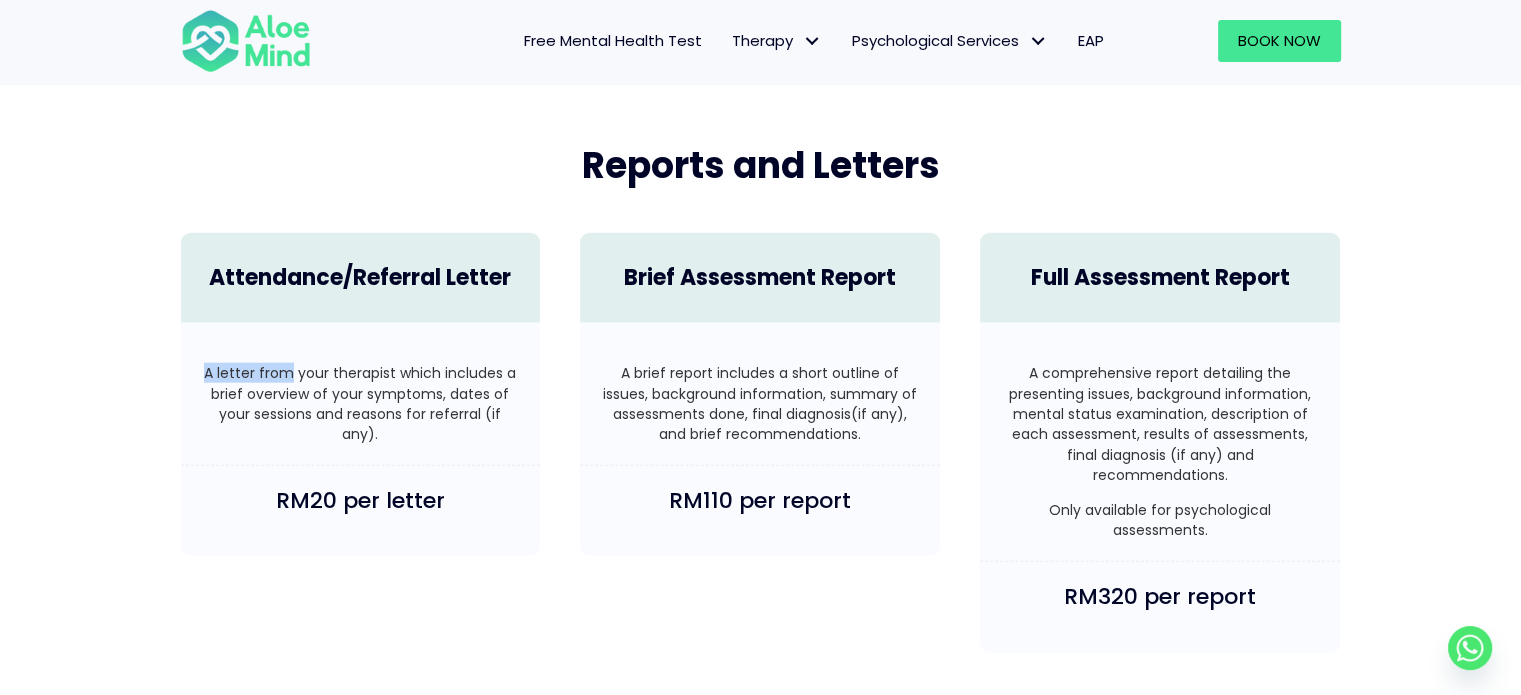 drag, startPoint x: 206, startPoint y: 367, endPoint x: 290, endPoint y: 371, distance: 84.095184 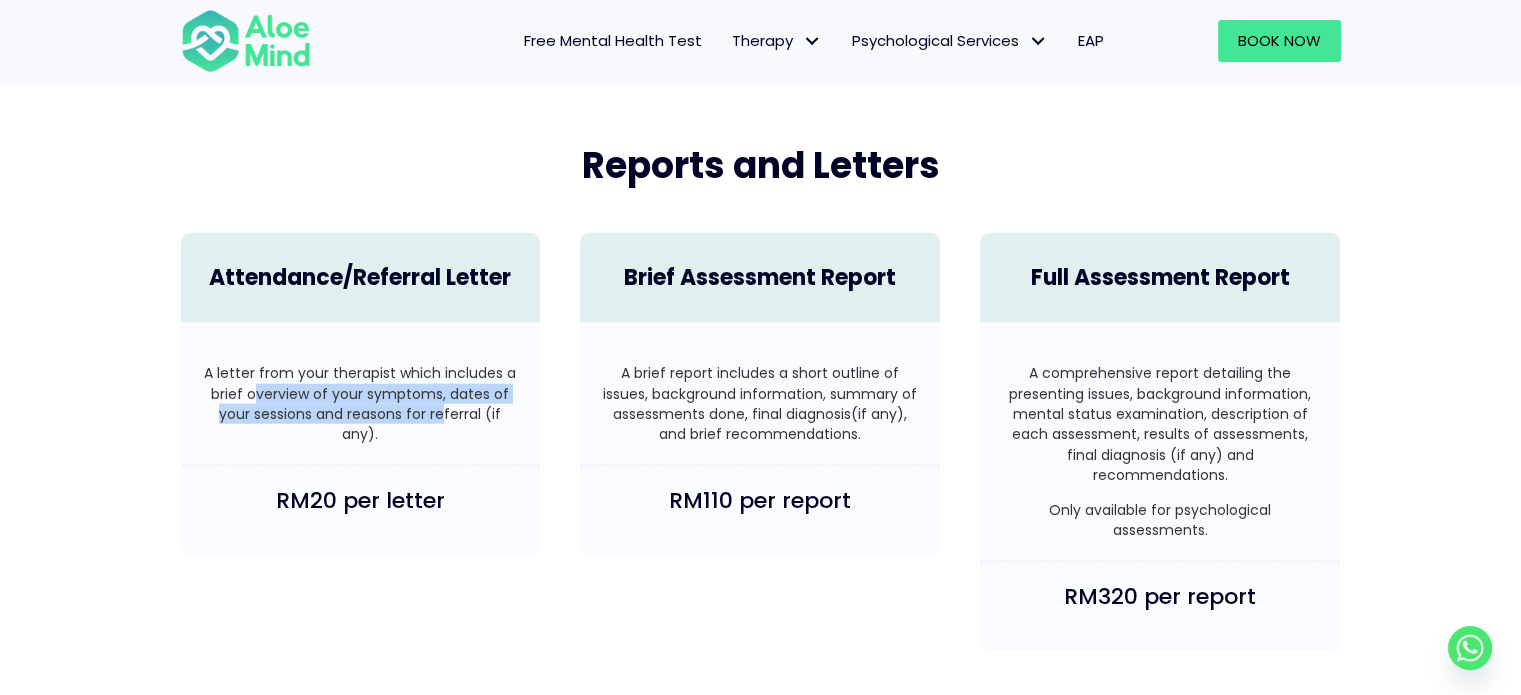 drag, startPoint x: 259, startPoint y: 395, endPoint x: 452, endPoint y: 408, distance: 193.43733 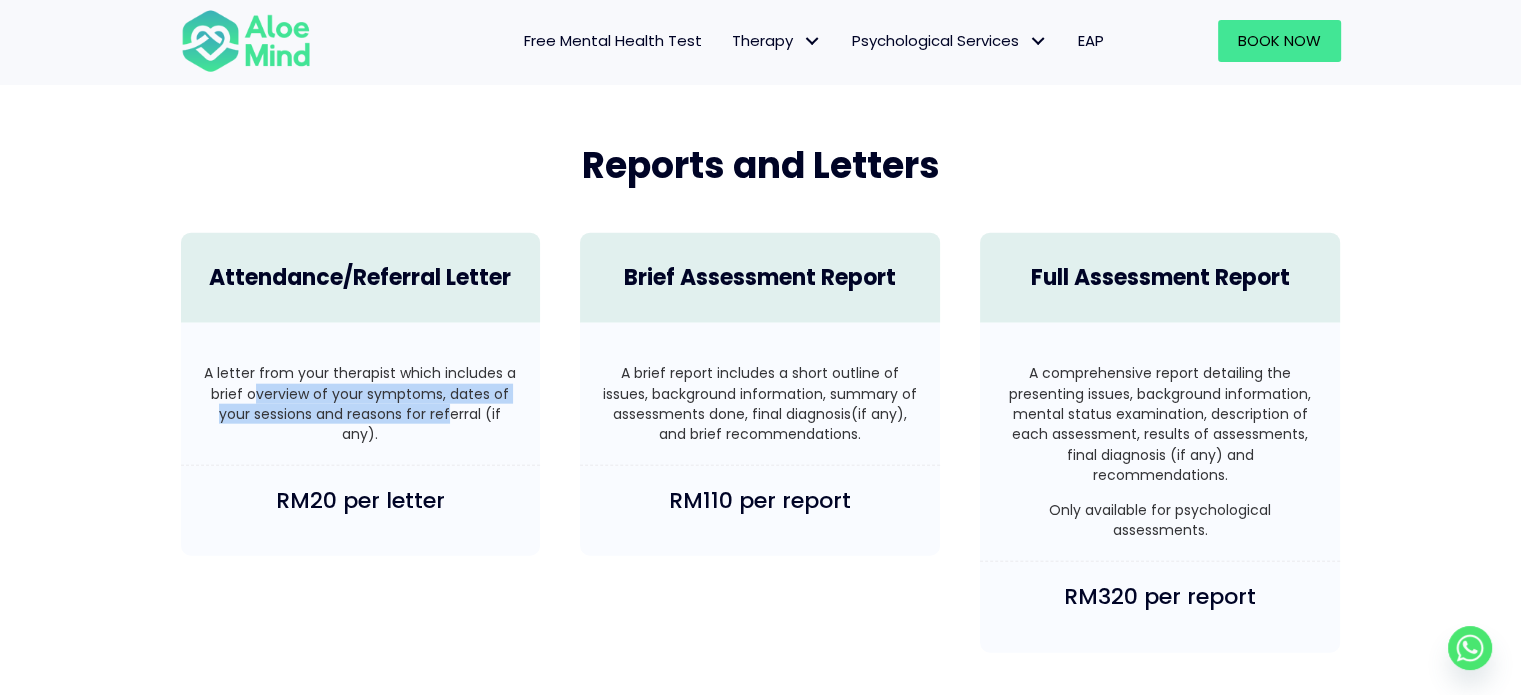 drag, startPoint x: 462, startPoint y: 421, endPoint x: 561, endPoint y: 430, distance: 99.40825 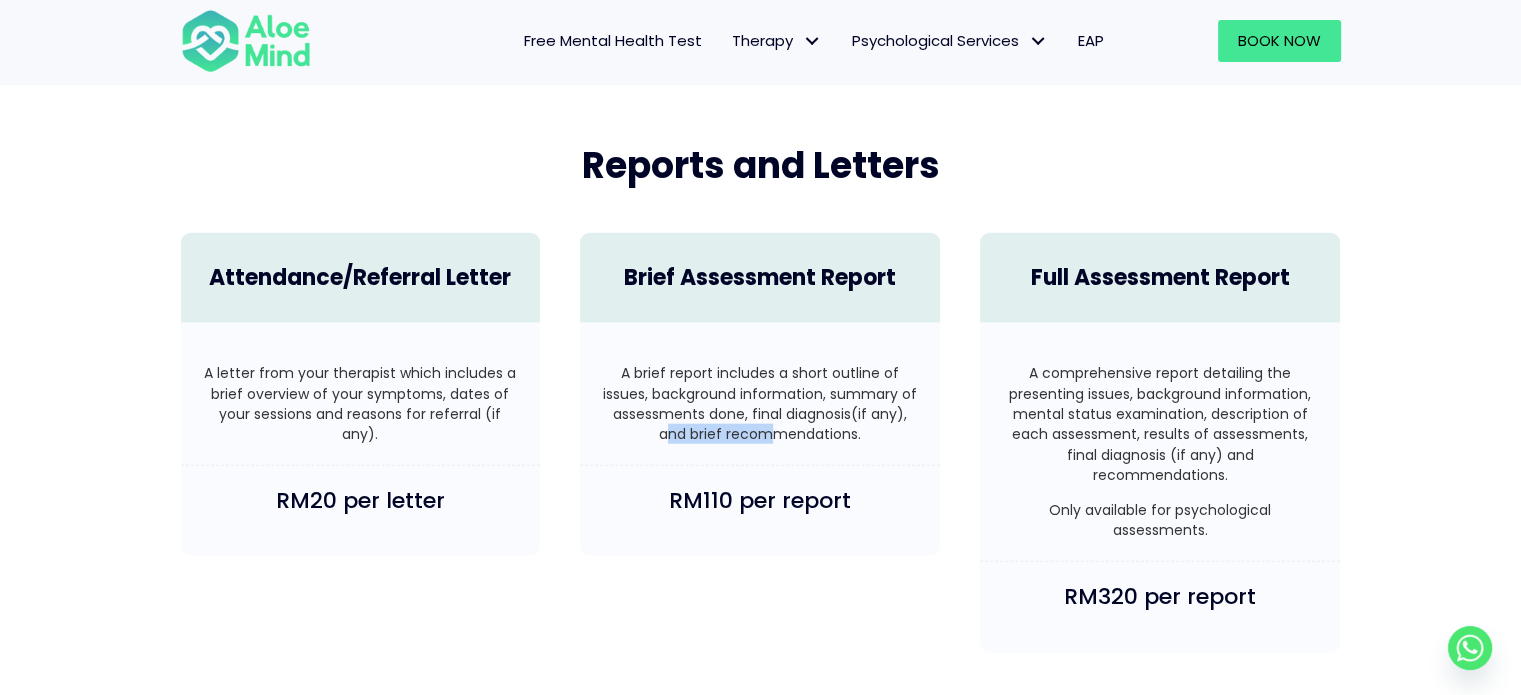 drag, startPoint x: 668, startPoint y: 434, endPoint x: 774, endPoint y: 426, distance: 106.30146 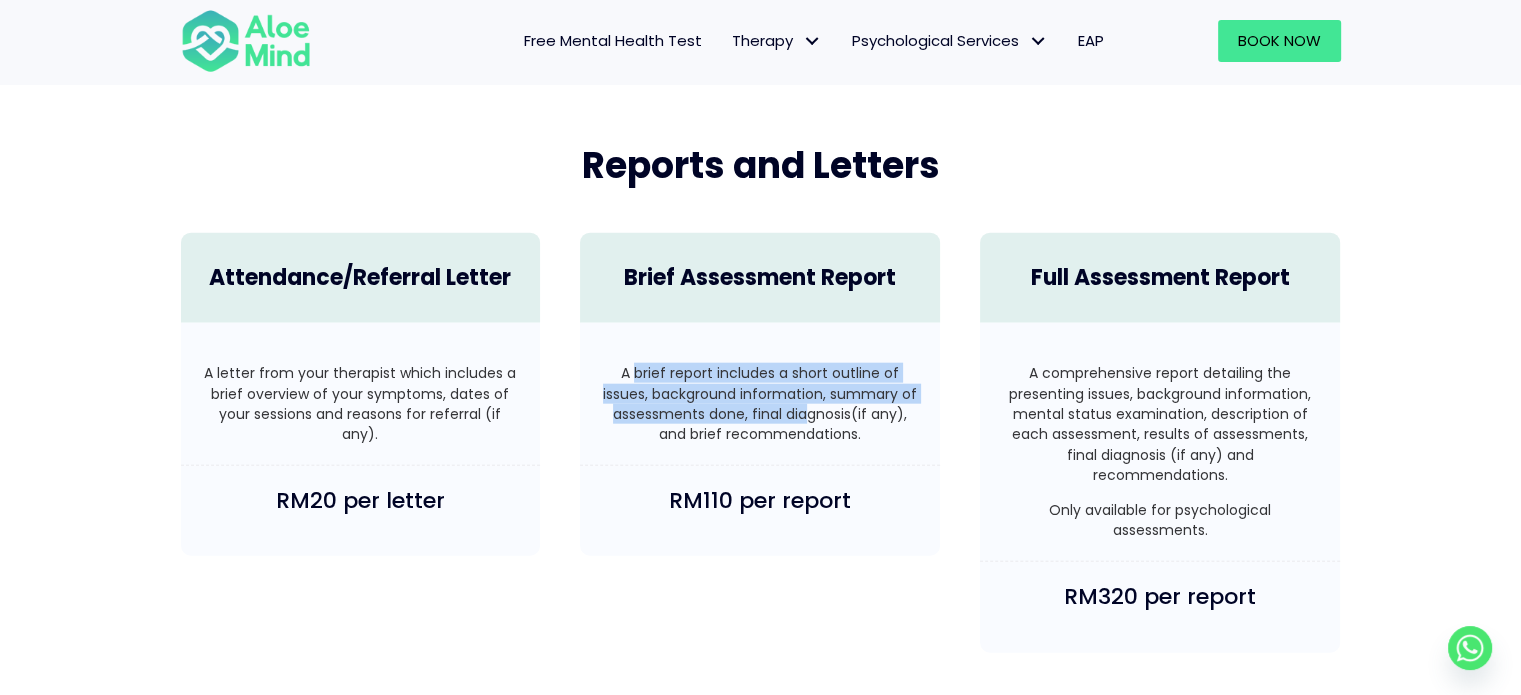 drag, startPoint x: 636, startPoint y: 371, endPoint x: 804, endPoint y: 420, distance: 175 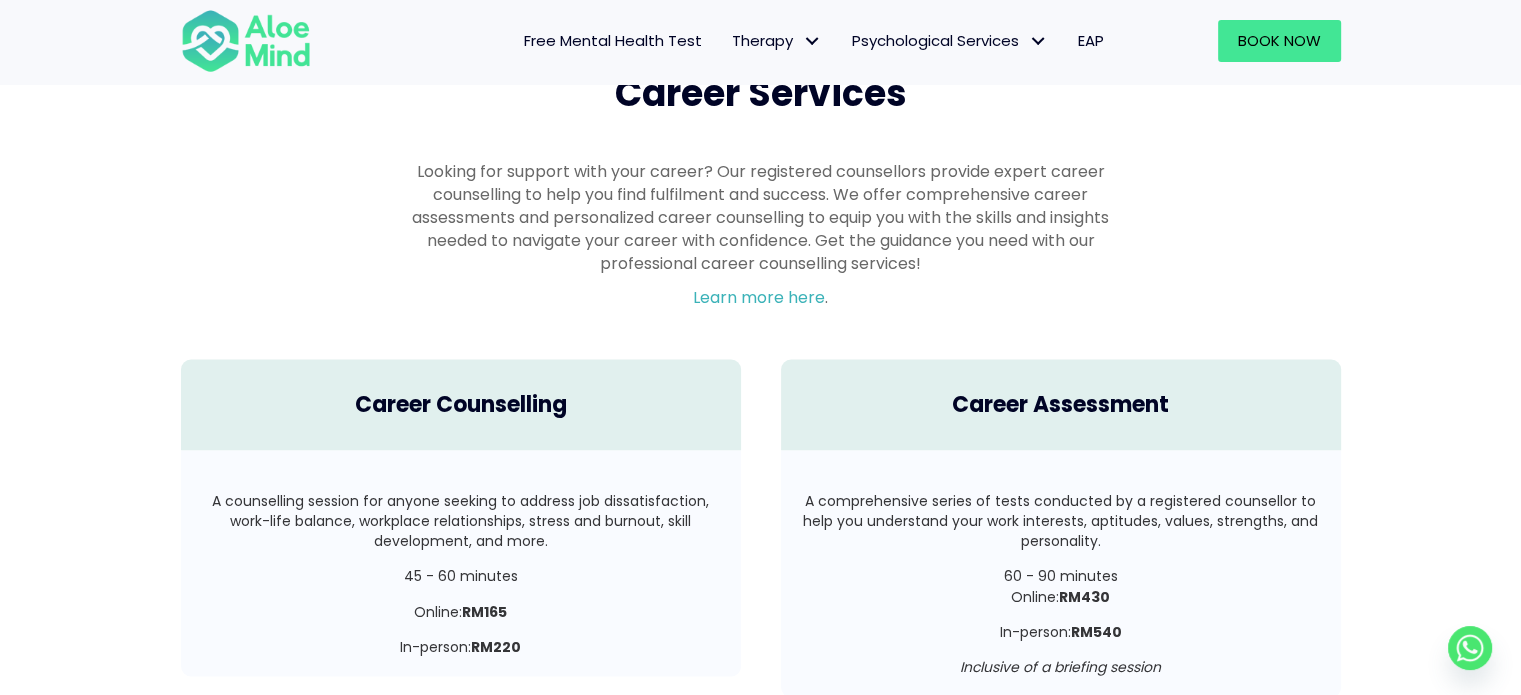 scroll, scrollTop: 3447, scrollLeft: 0, axis: vertical 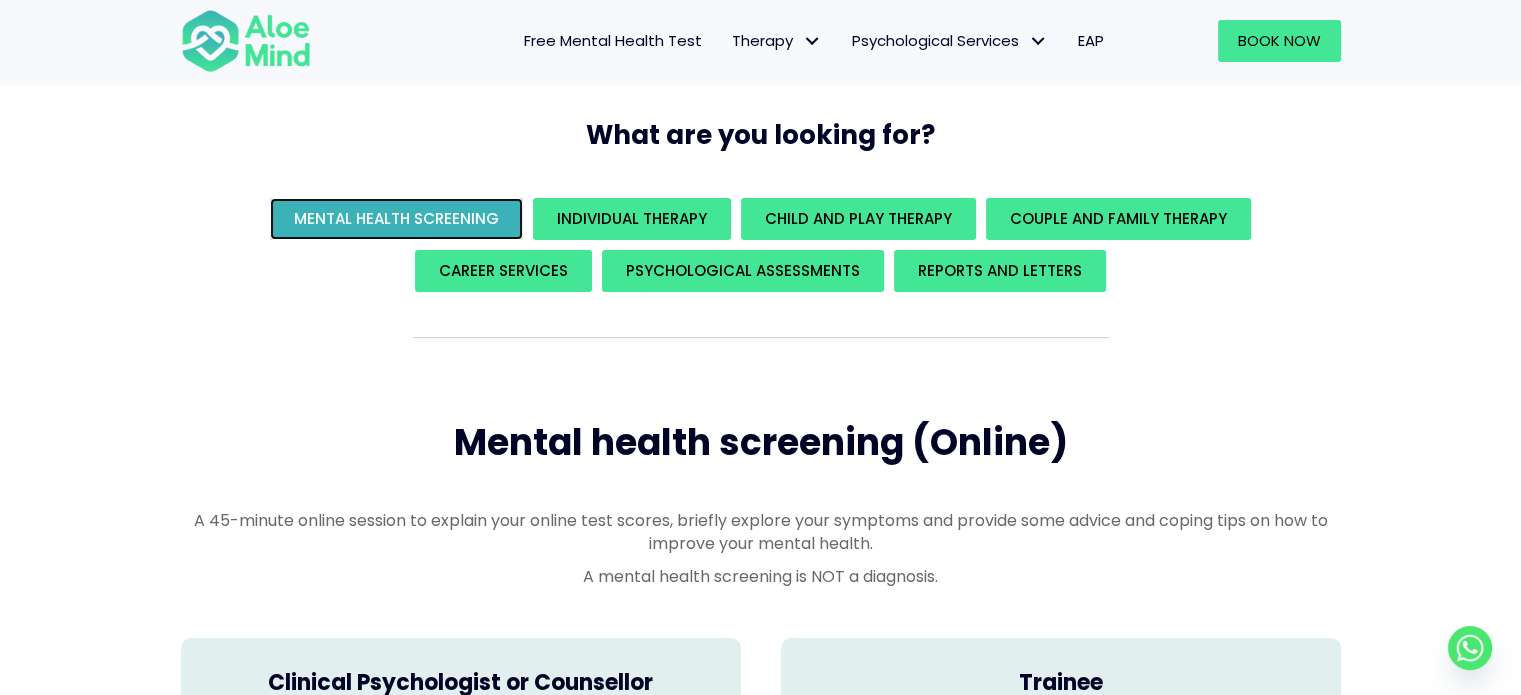 click on "Mental Health Screening" at bounding box center (396, 218) 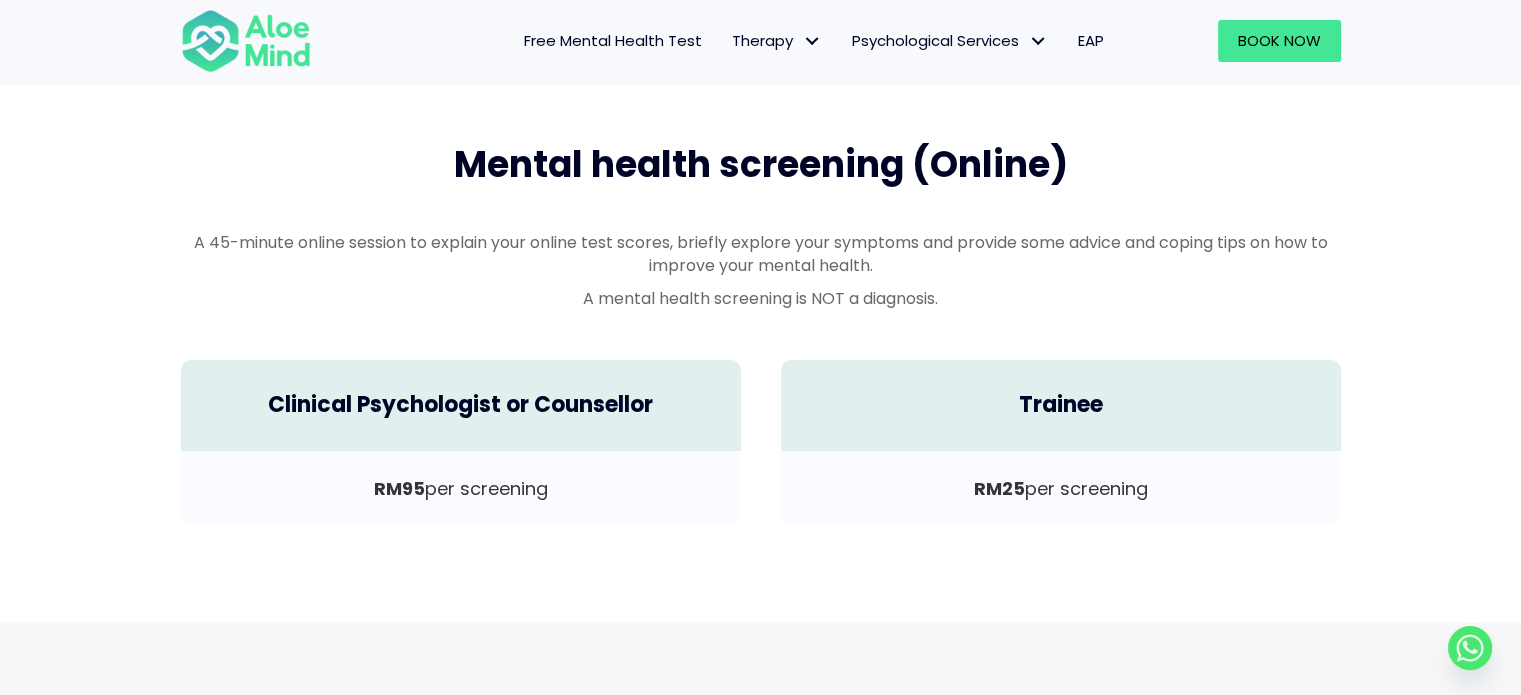 scroll, scrollTop: 586, scrollLeft: 0, axis: vertical 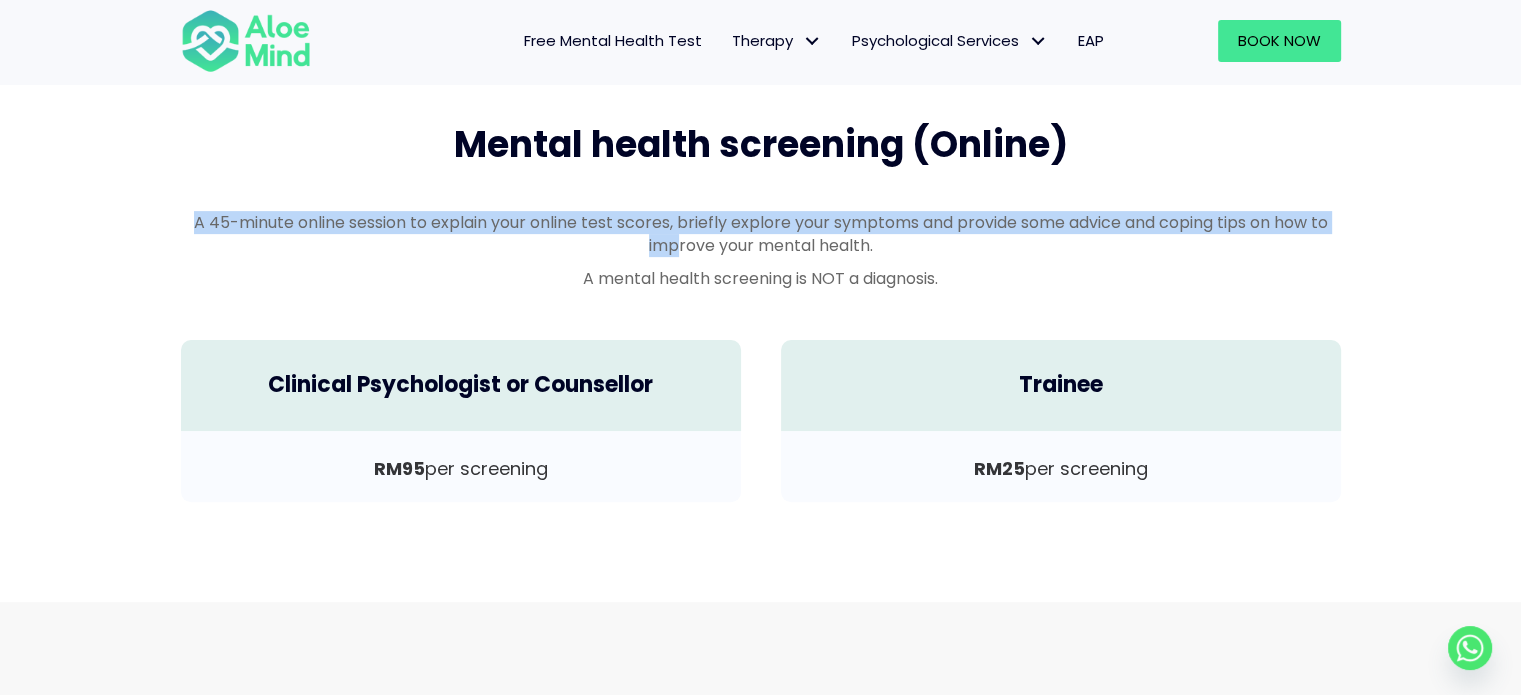 drag, startPoint x: 170, startPoint y: 216, endPoint x: 678, endPoint y: 245, distance: 508.8271 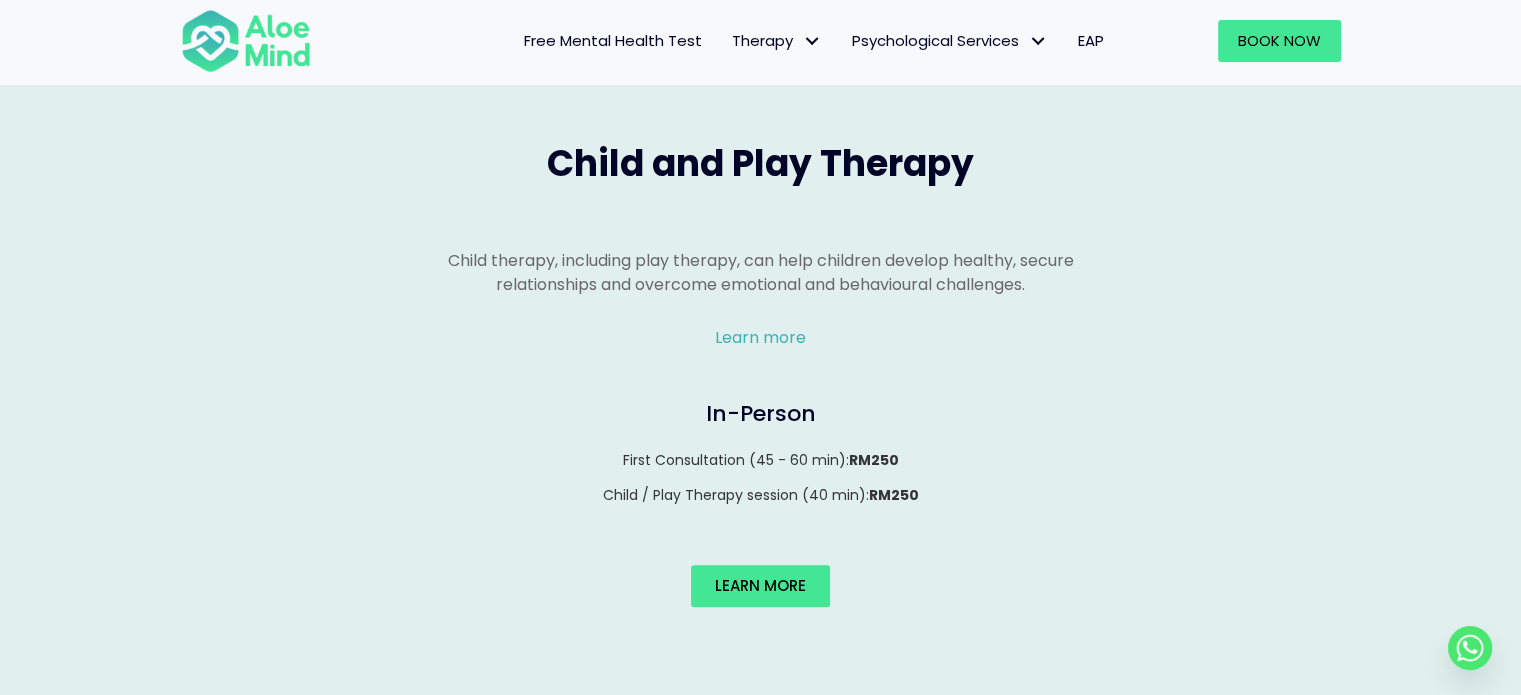 scroll, scrollTop: 1486, scrollLeft: 0, axis: vertical 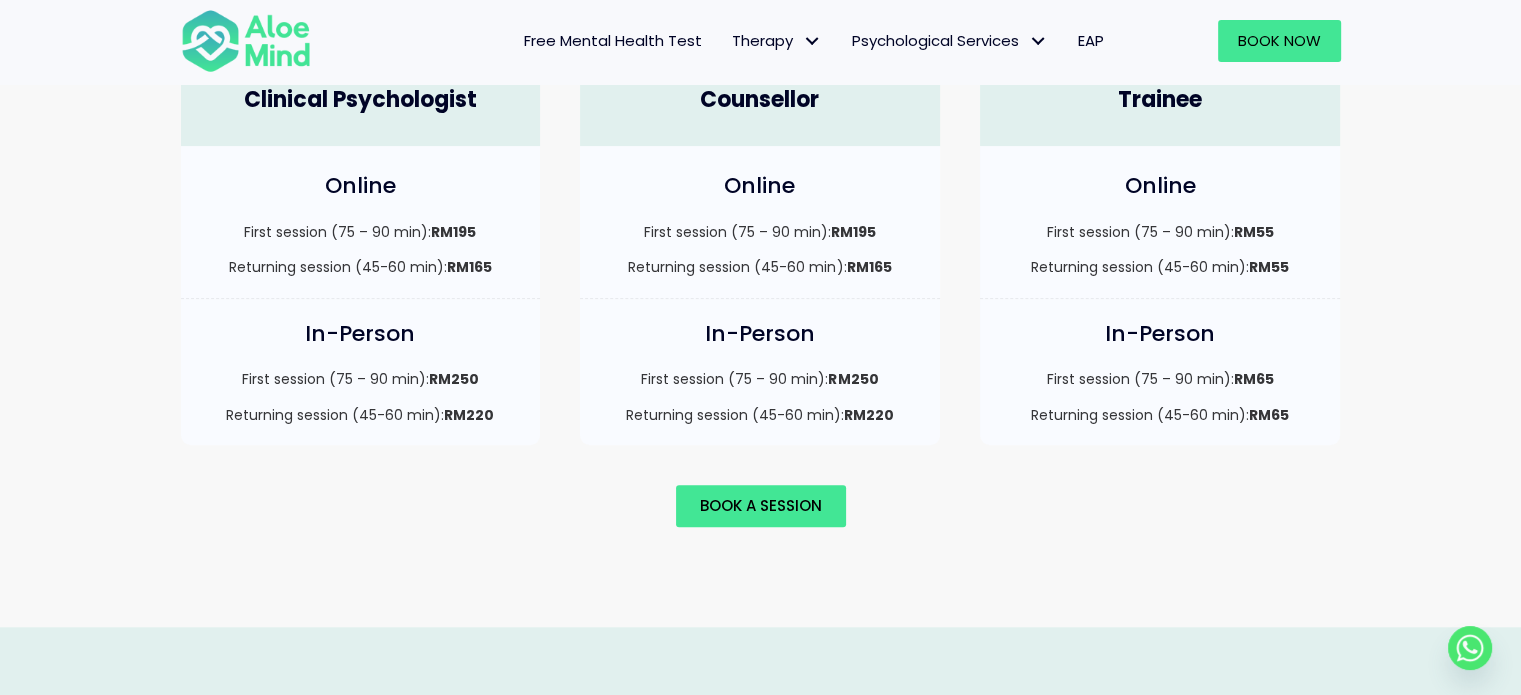 click on "First session (75 – 90 min):  RM65" at bounding box center [1160, 379] 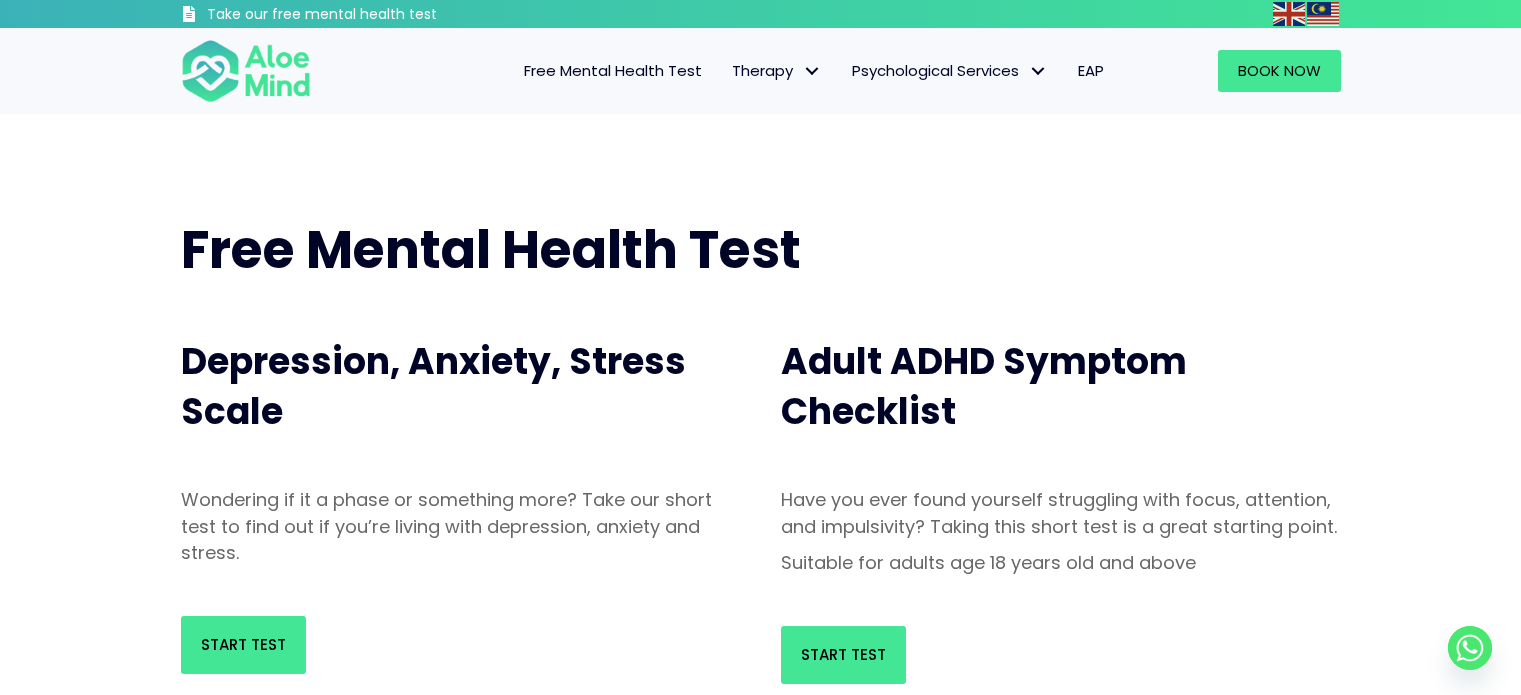 scroll, scrollTop: 0, scrollLeft: 0, axis: both 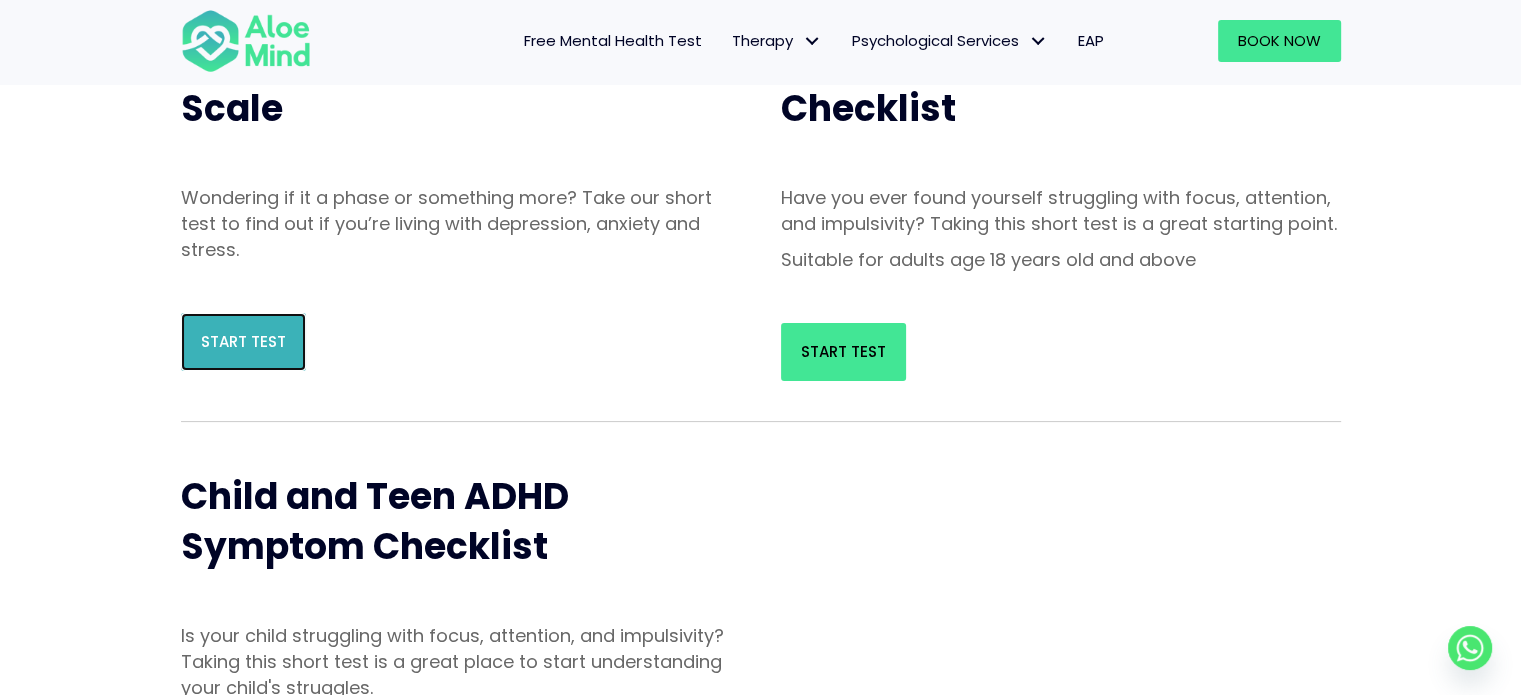 click on "Start Test" at bounding box center [243, 341] 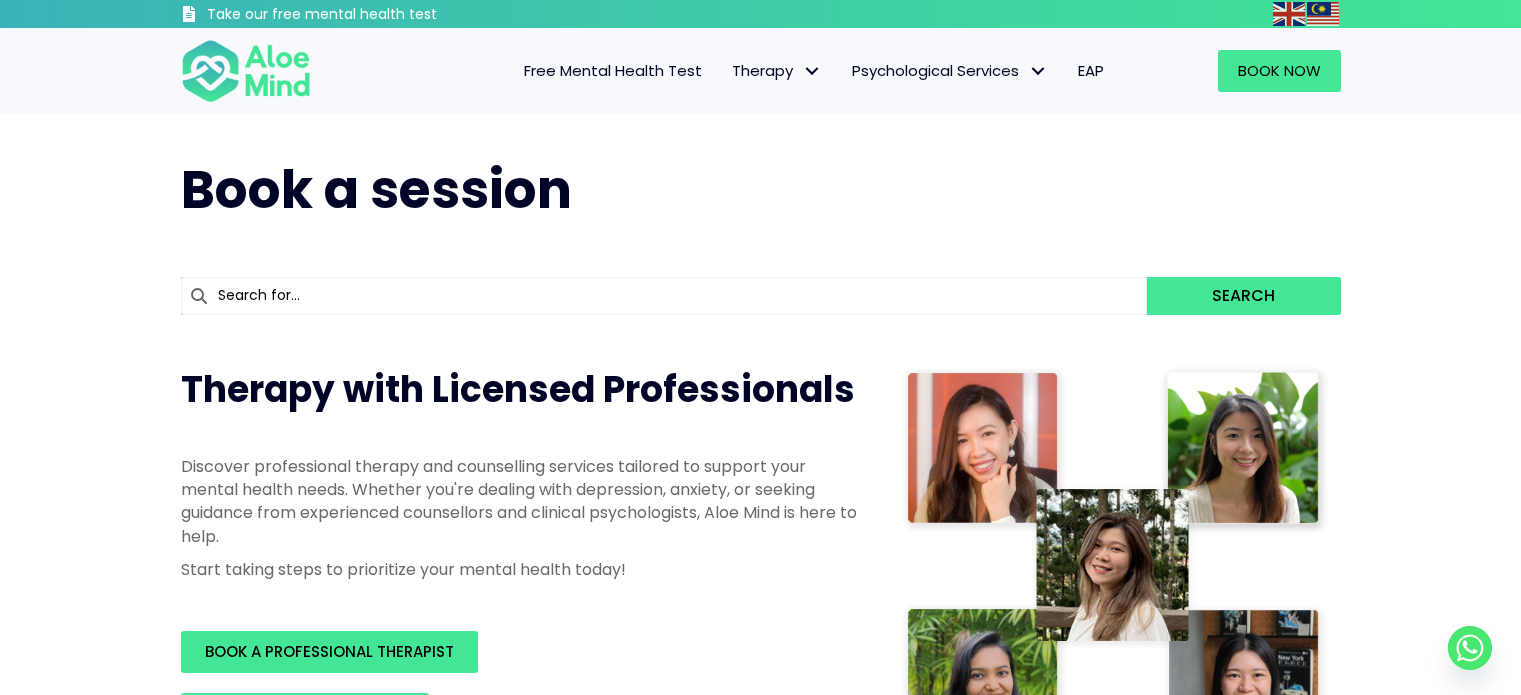 scroll, scrollTop: 0, scrollLeft: 0, axis: both 